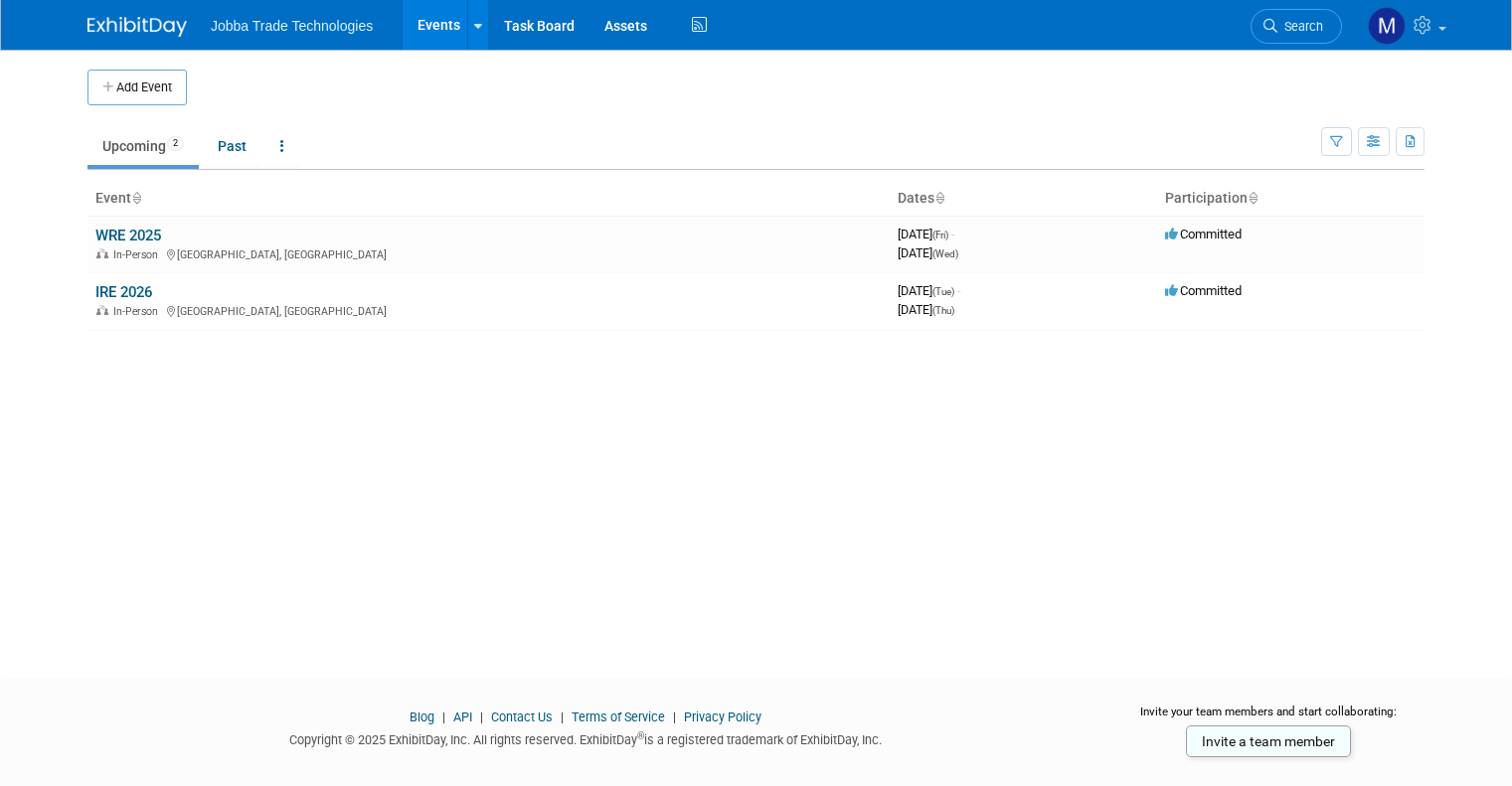 scroll, scrollTop: 0, scrollLeft: 0, axis: both 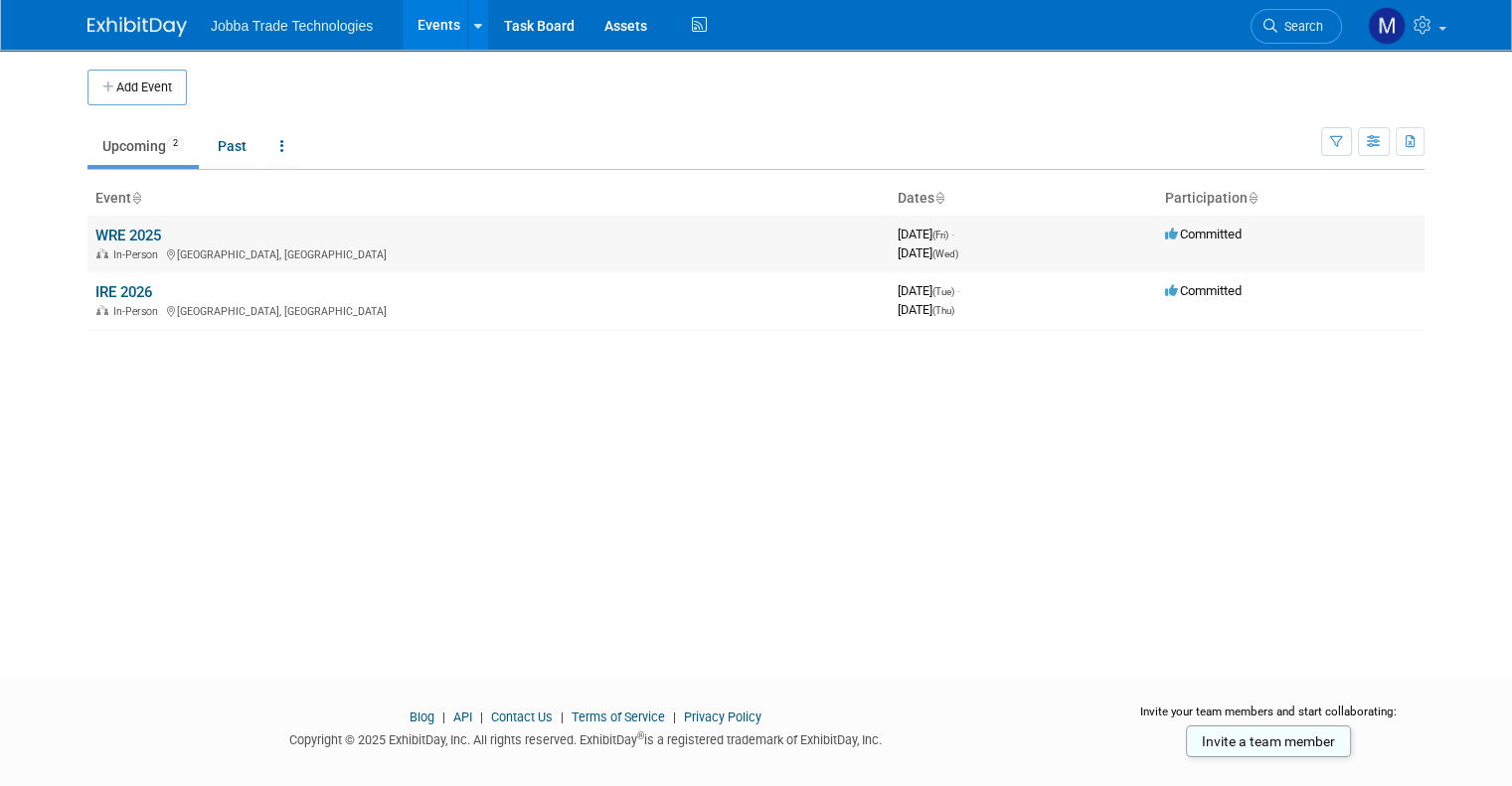 click on "WRE 2025" at bounding box center [128, 236] 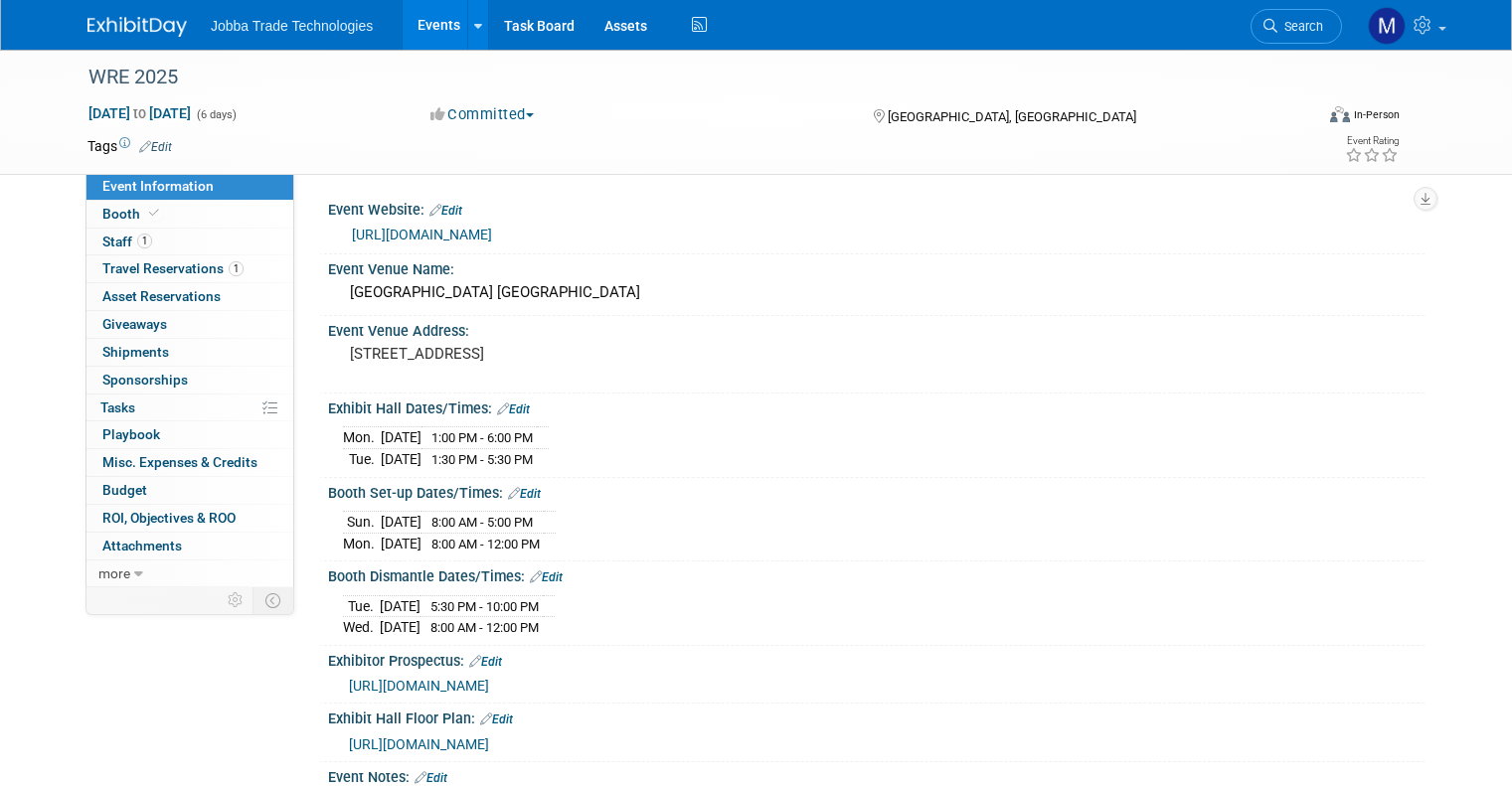 scroll, scrollTop: 0, scrollLeft: 0, axis: both 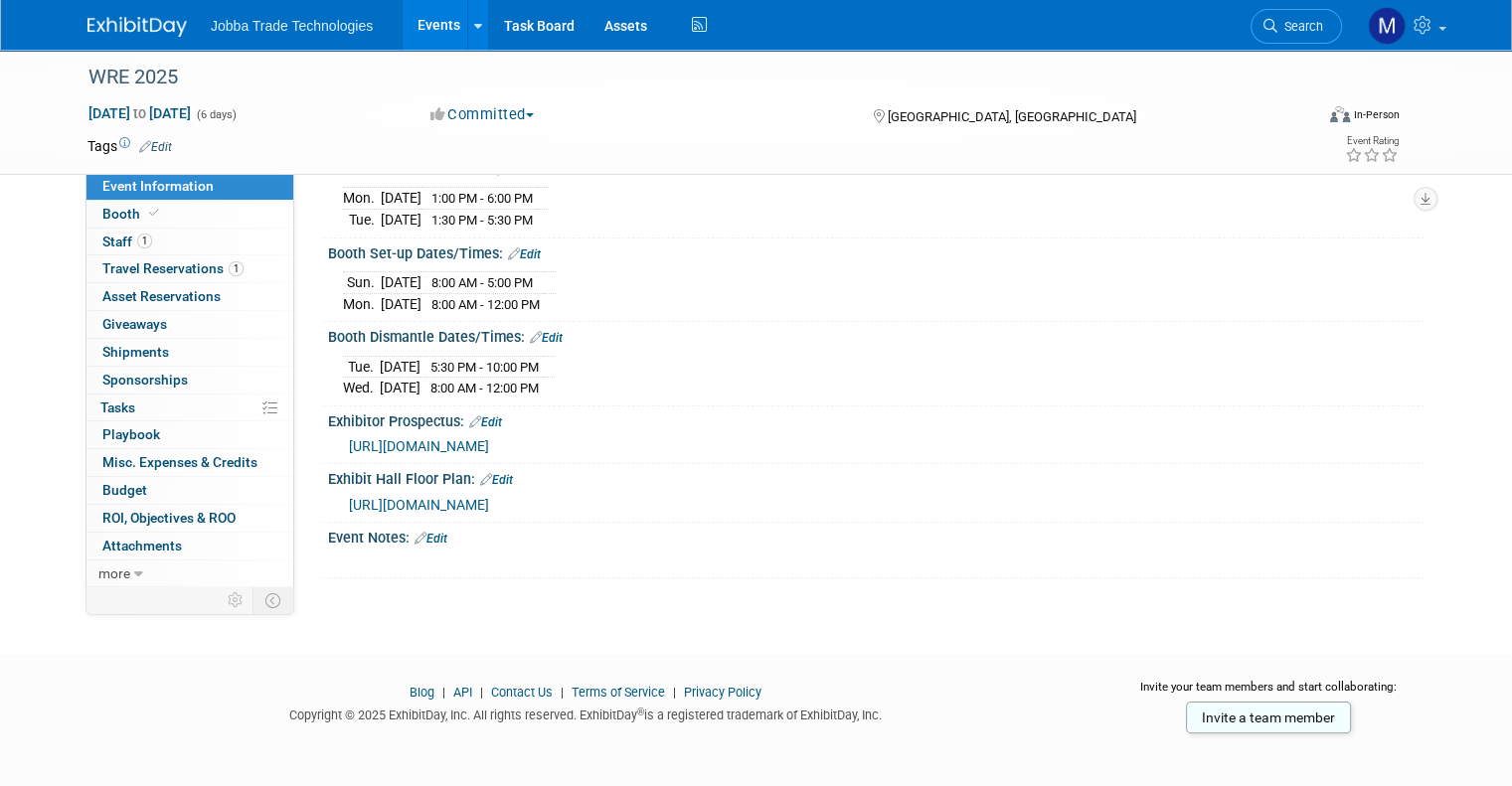 click on "[URL][DOMAIN_NAME]" at bounding box center (419, 446) 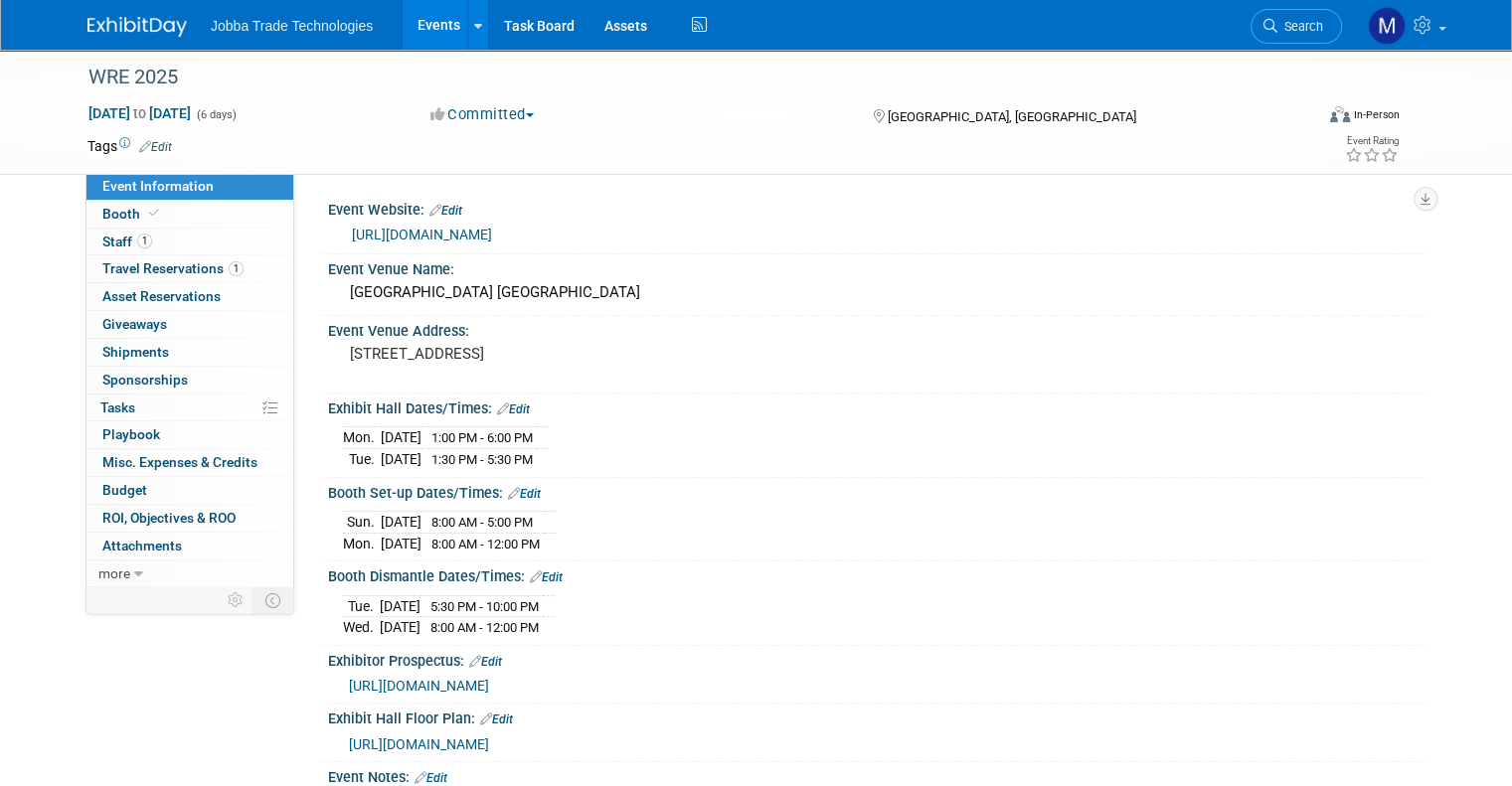 scroll, scrollTop: 2, scrollLeft: 0, axis: vertical 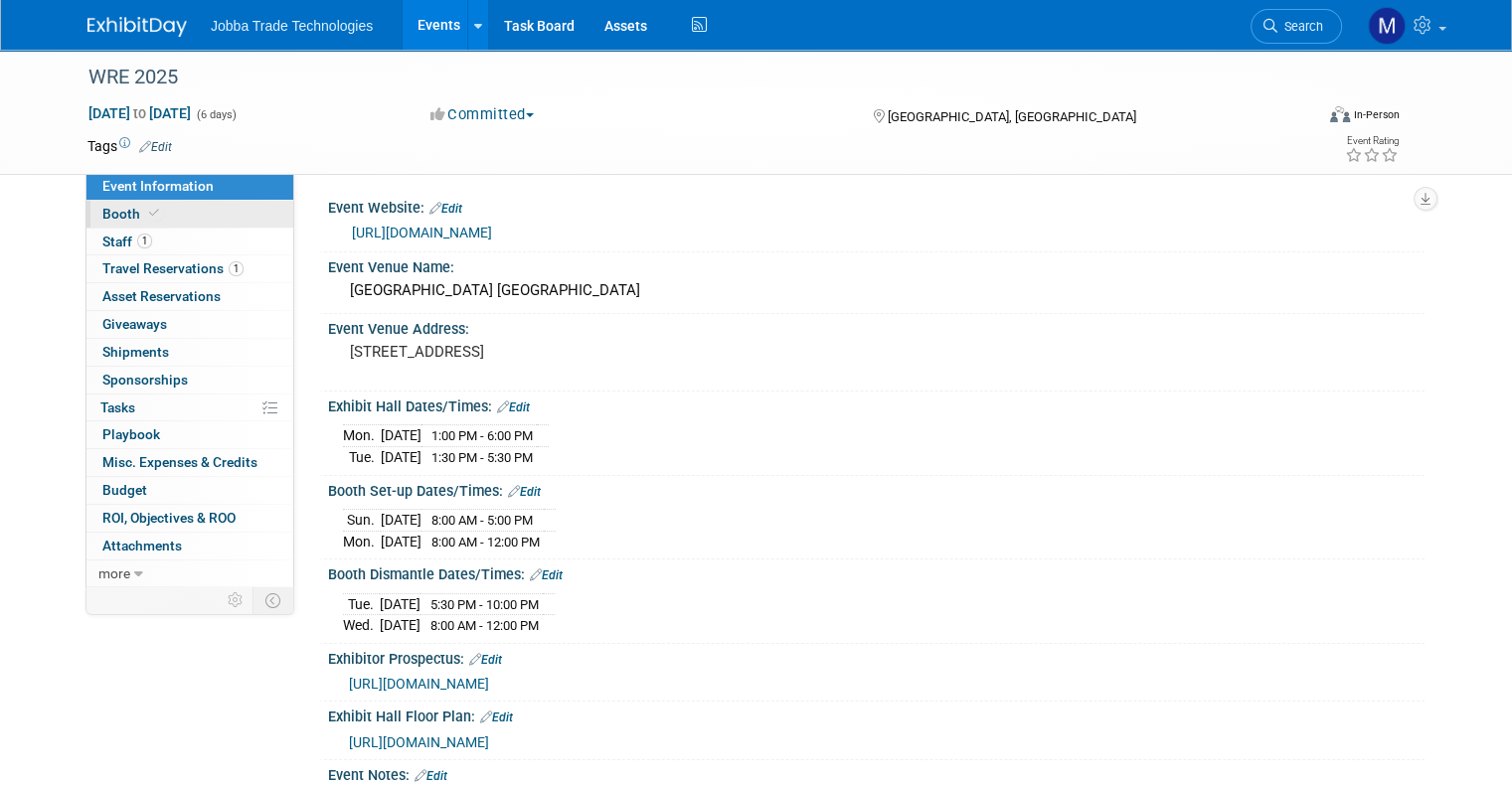 click on "Booth" at bounding box center (132, 214) 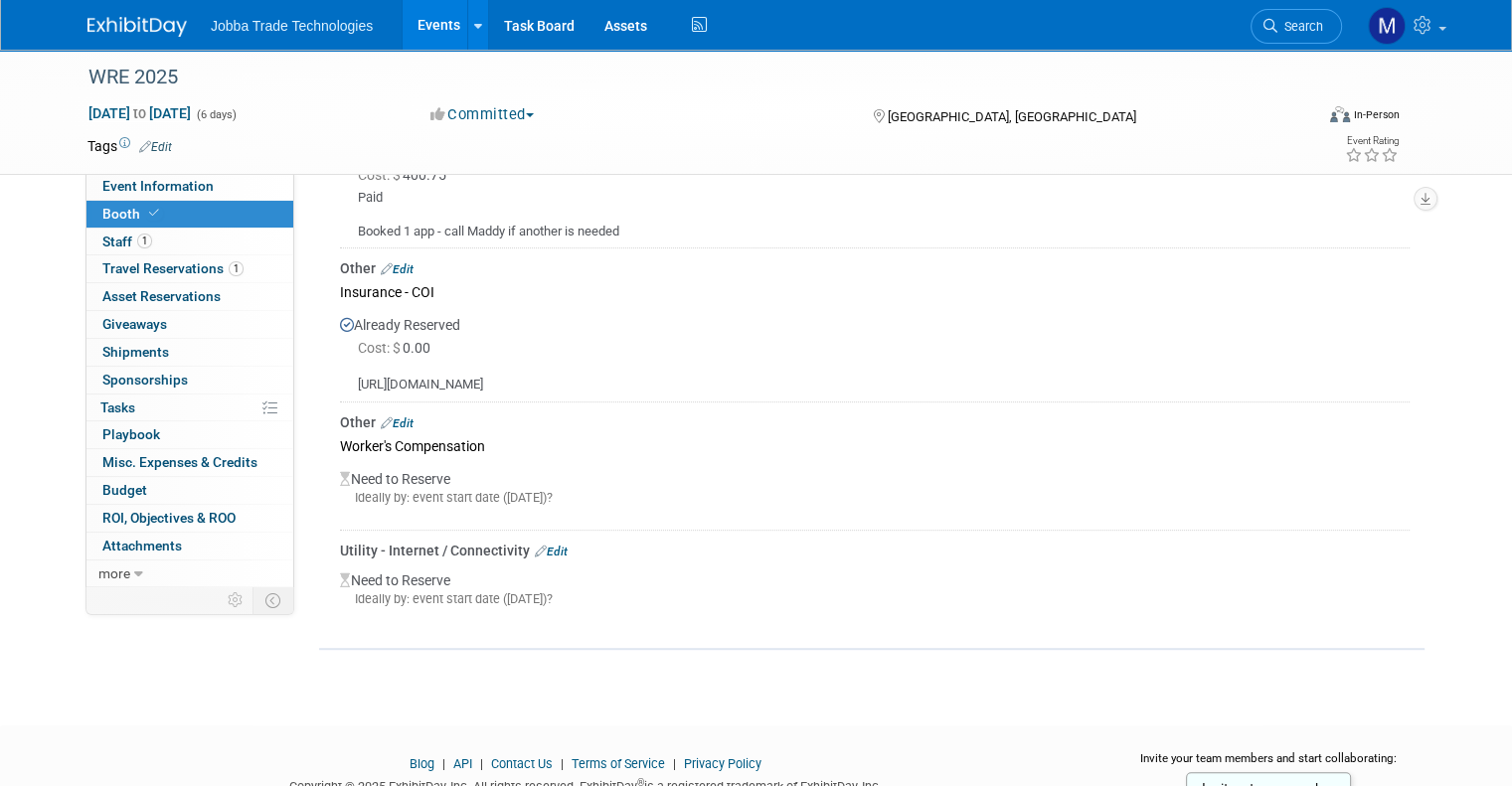 scroll, scrollTop: 881, scrollLeft: 0, axis: vertical 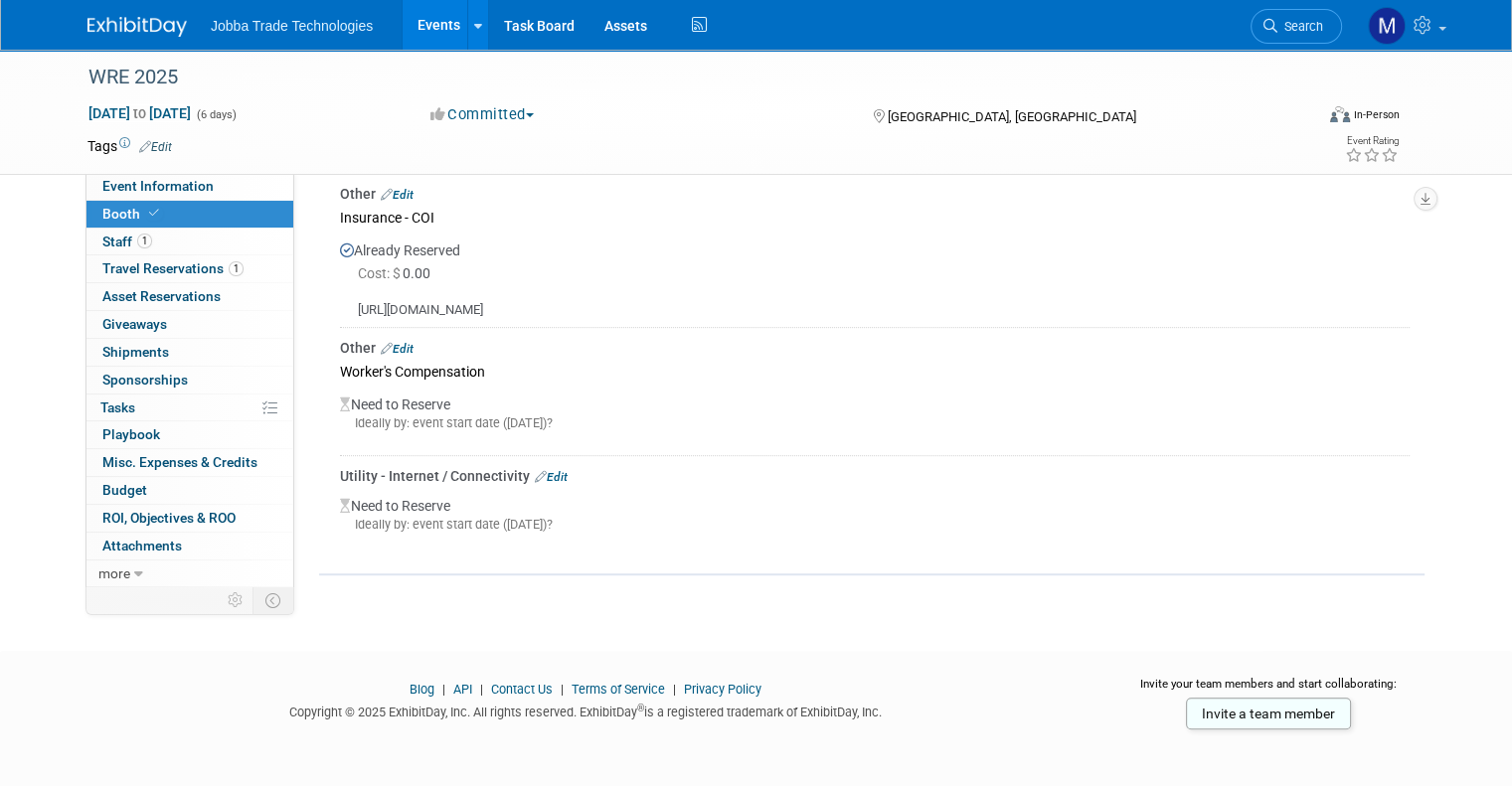 click on "Edit" at bounding box center [551, 477] 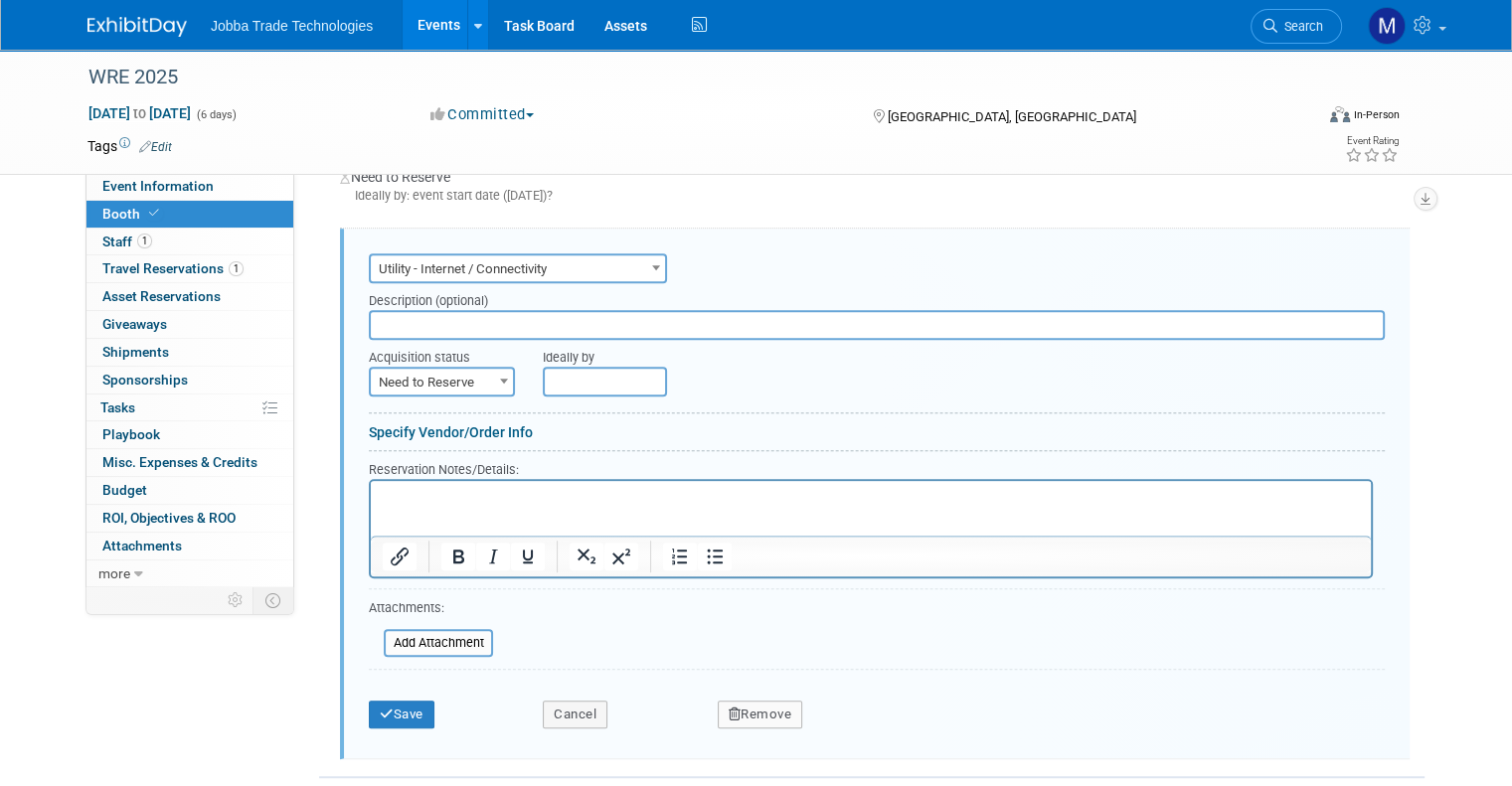 scroll, scrollTop: 0, scrollLeft: 0, axis: both 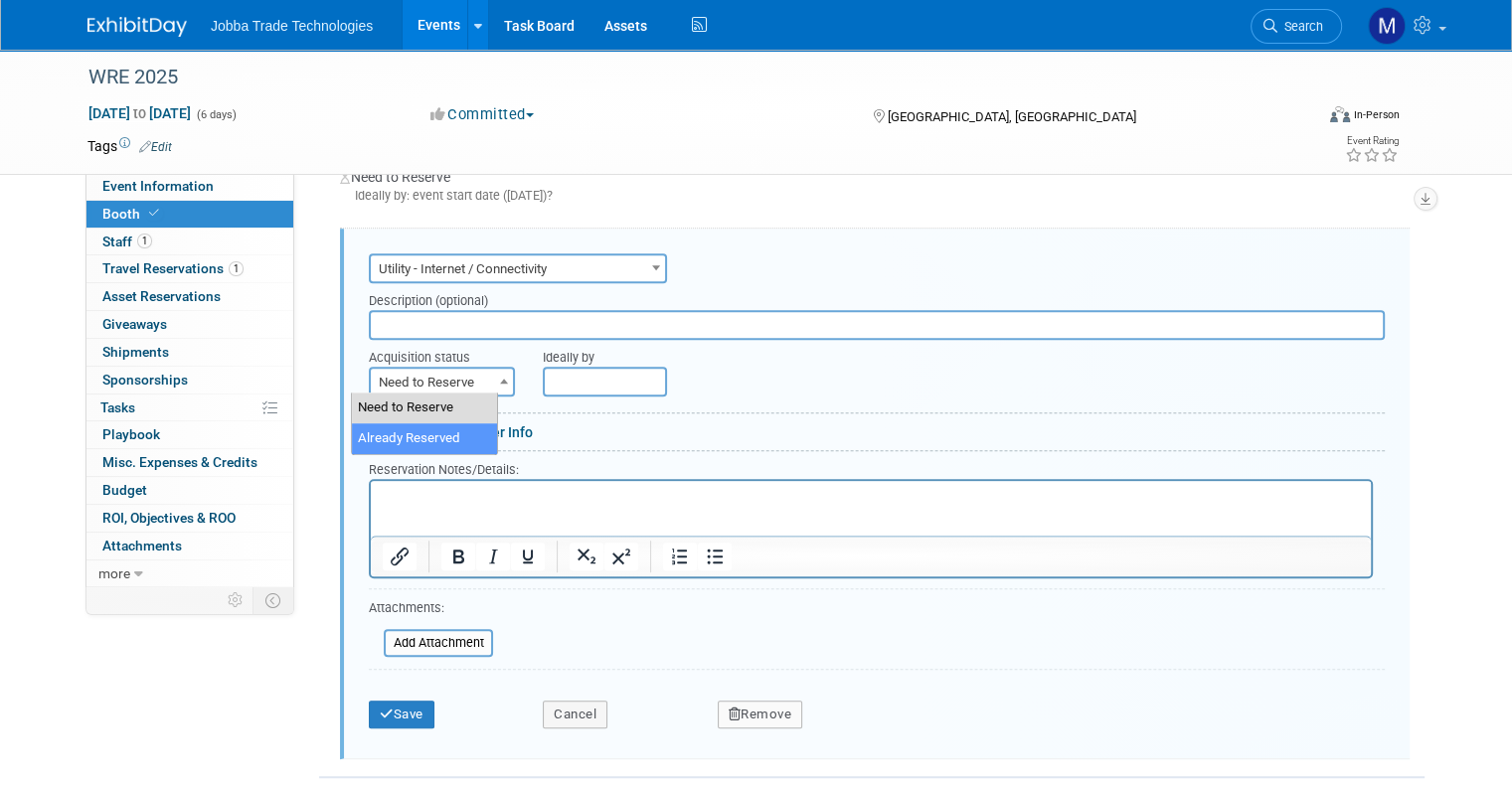 select on "2" 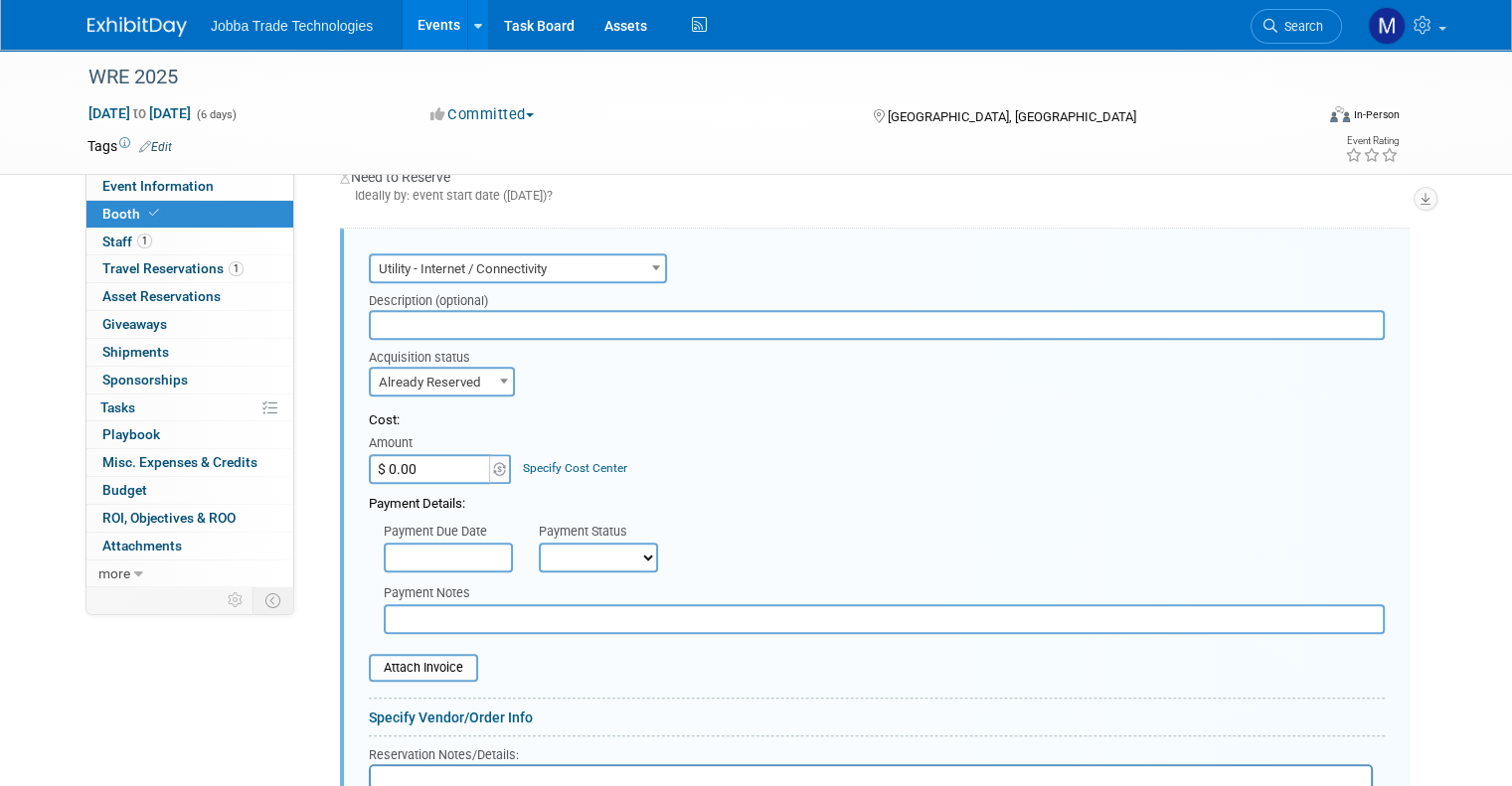 scroll, scrollTop: 1592, scrollLeft: 0, axis: vertical 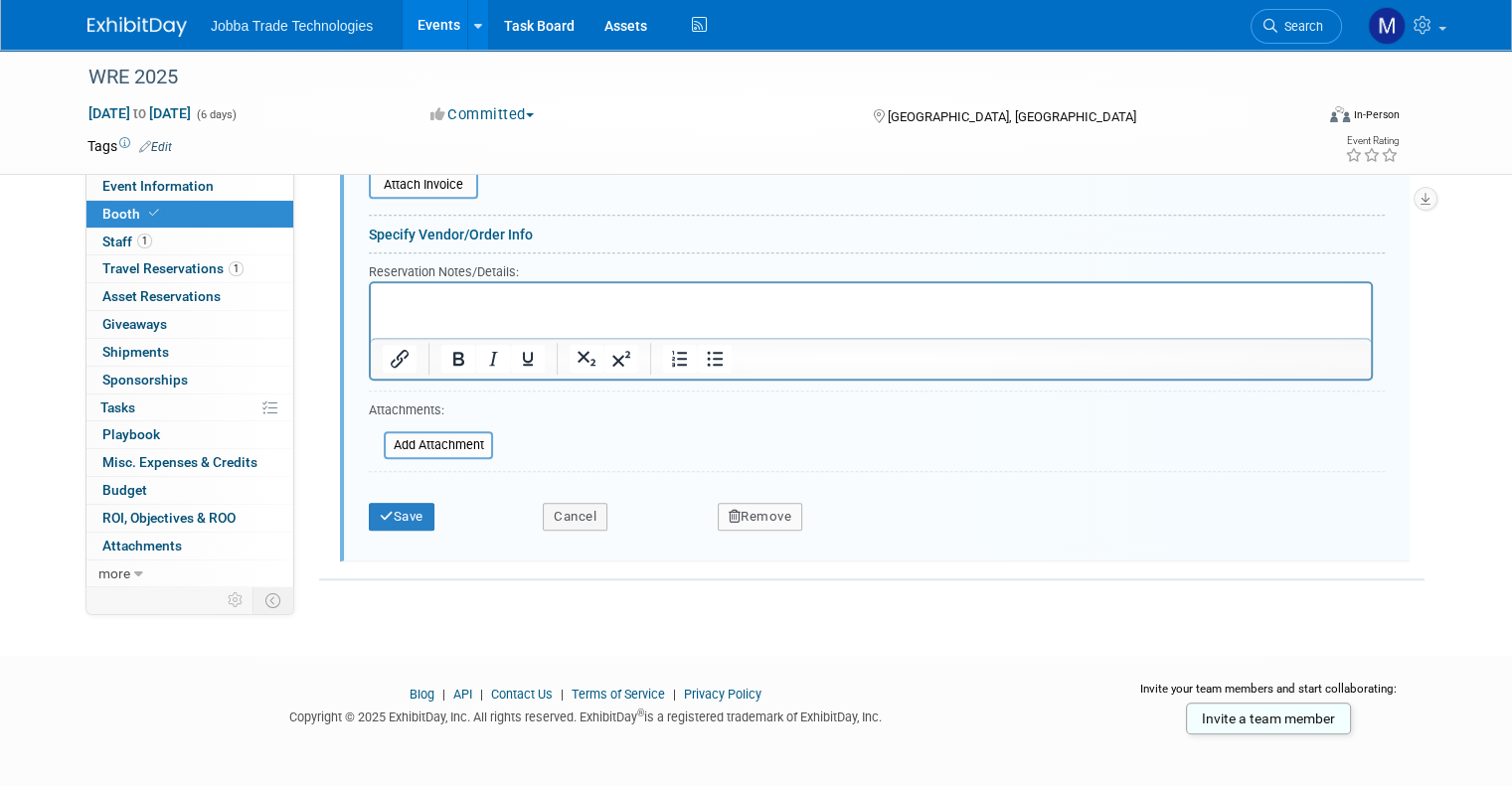 click on "Remove" at bounding box center [760, 517] 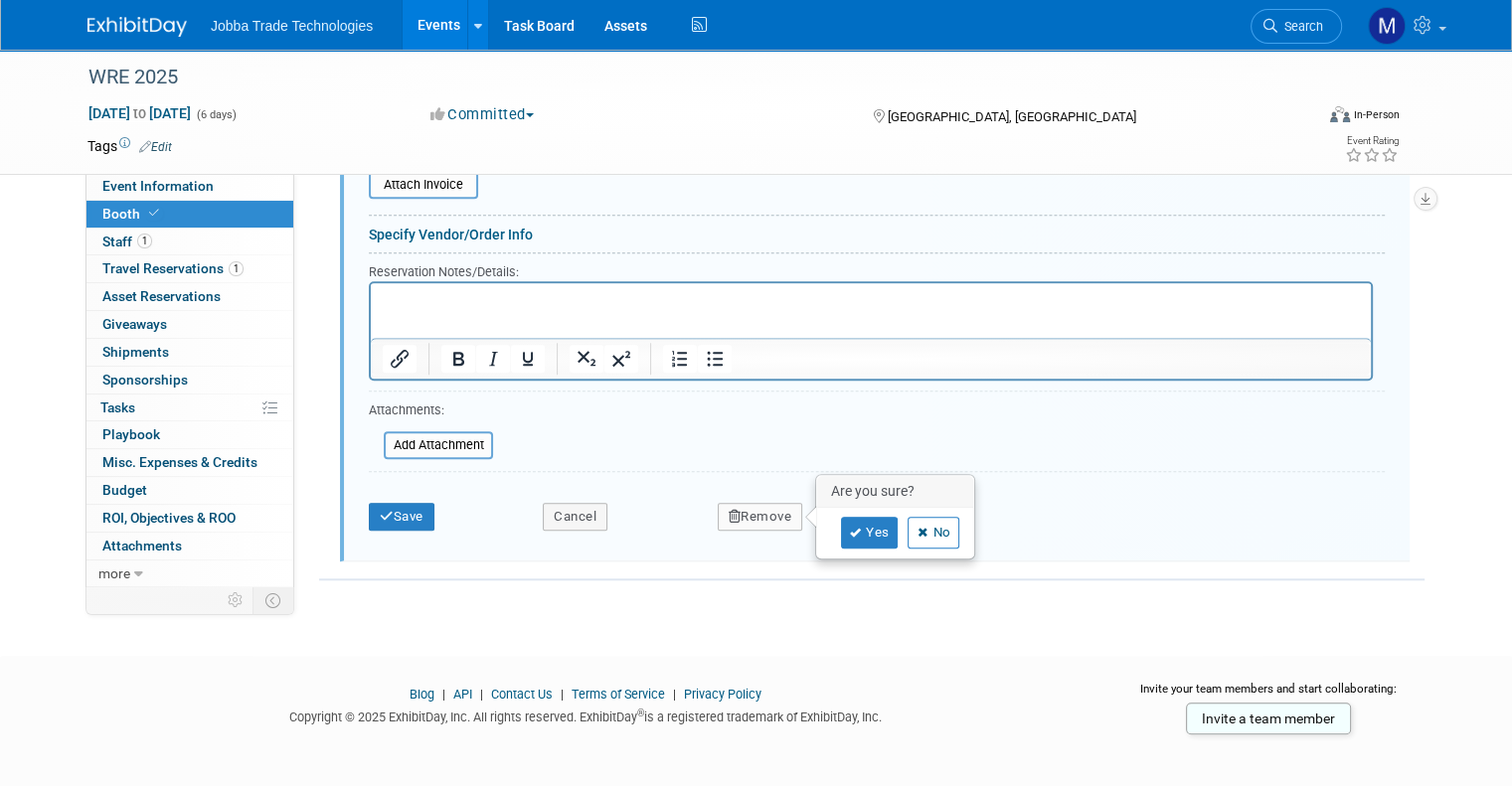 click on "Yes   No" at bounding box center [896, 533] 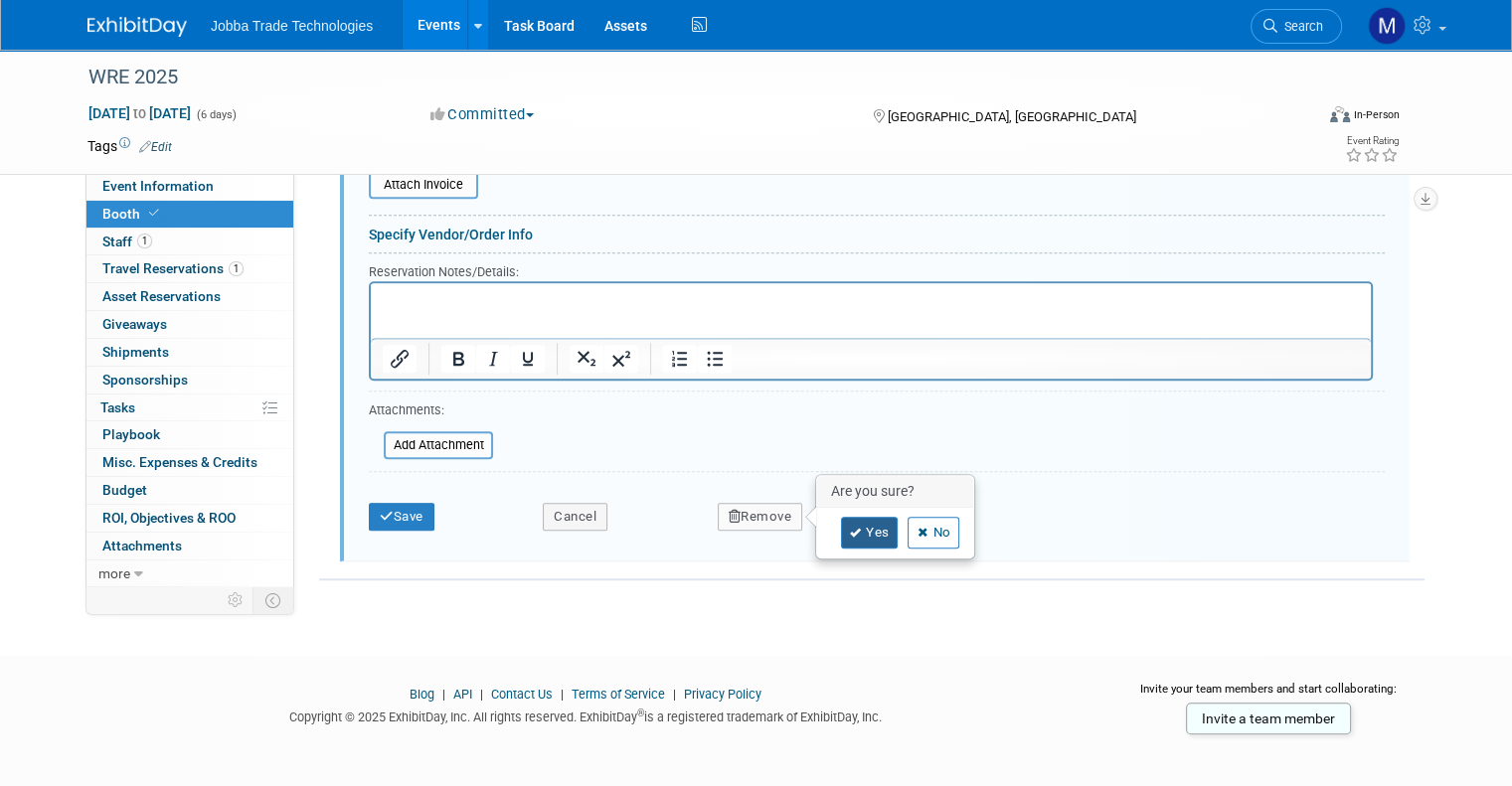 click on "Yes" at bounding box center (870, 533) 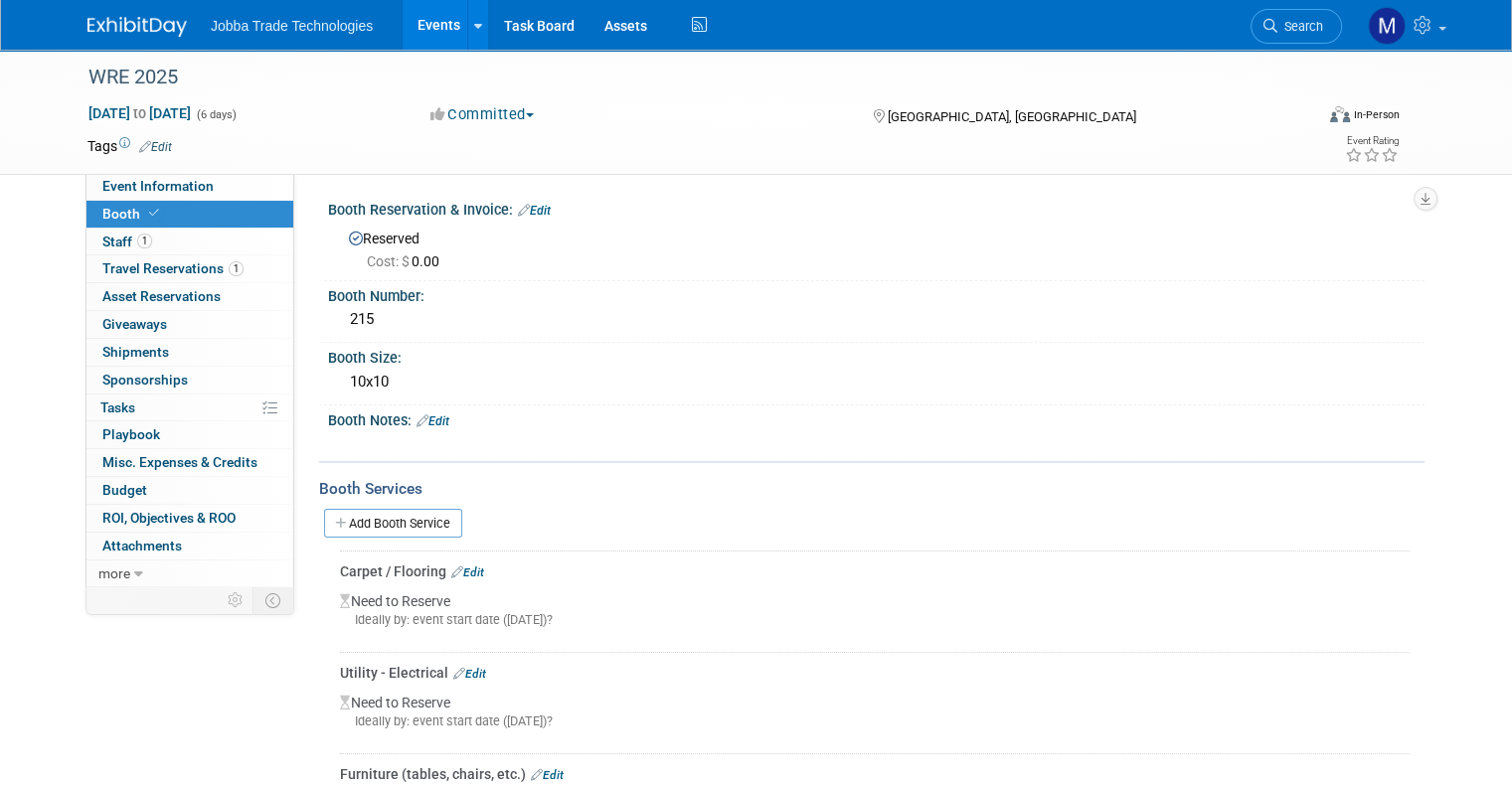 scroll, scrollTop: 0, scrollLeft: 0, axis: both 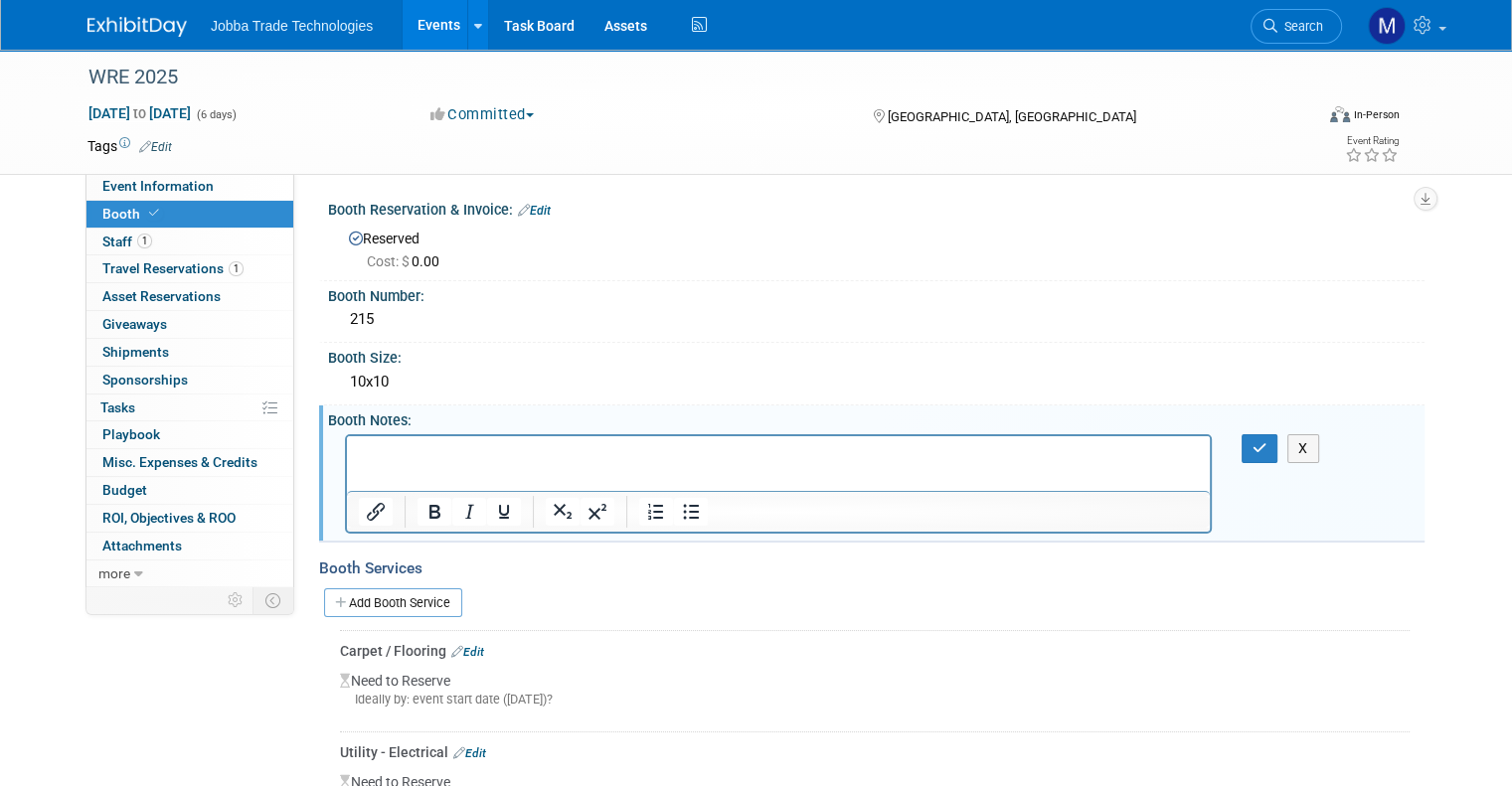 click on "Booth Notes:
Edit" at bounding box center (876, 417) 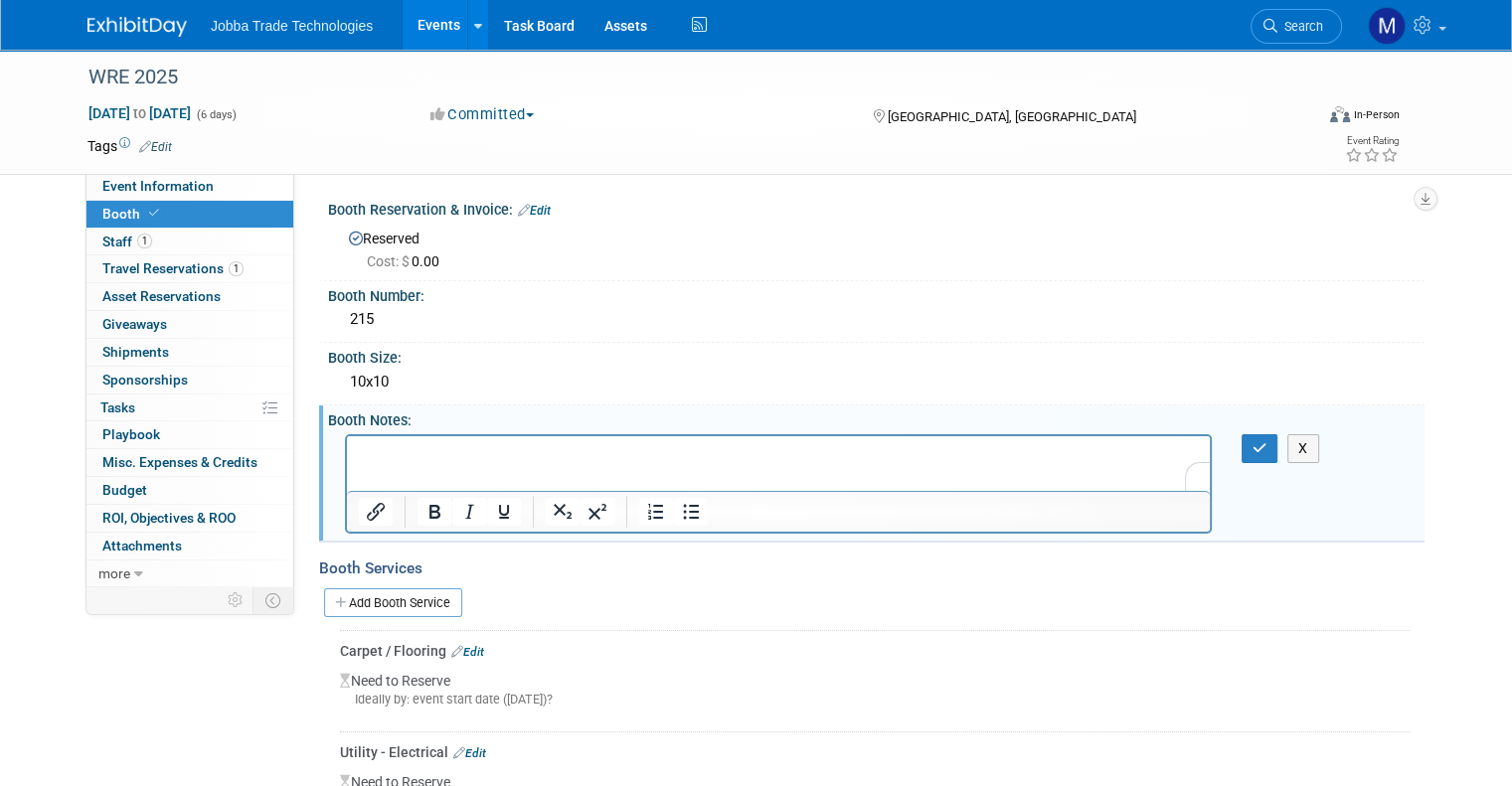 click at bounding box center [778, 453] 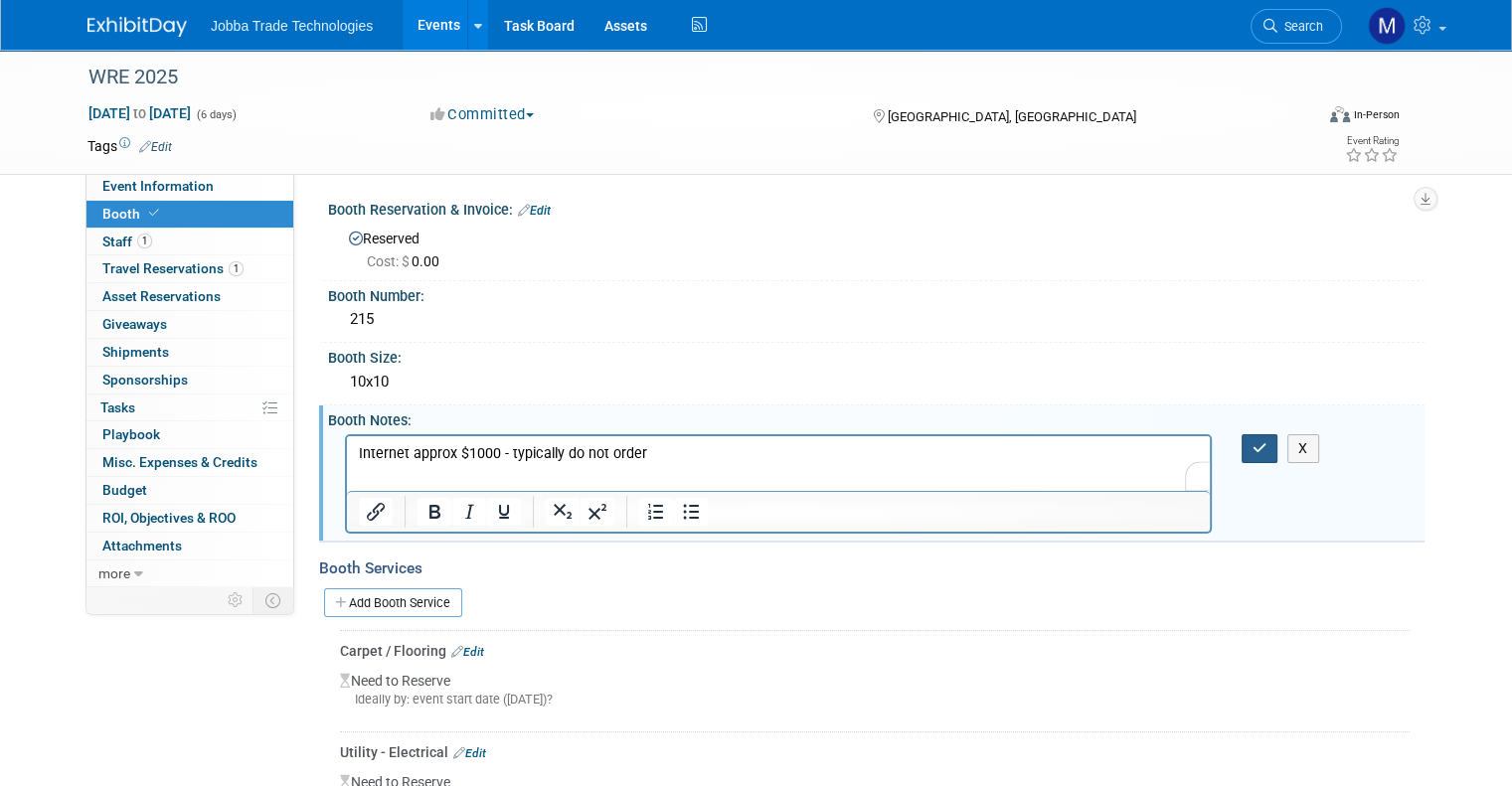 click at bounding box center (1260, 448) 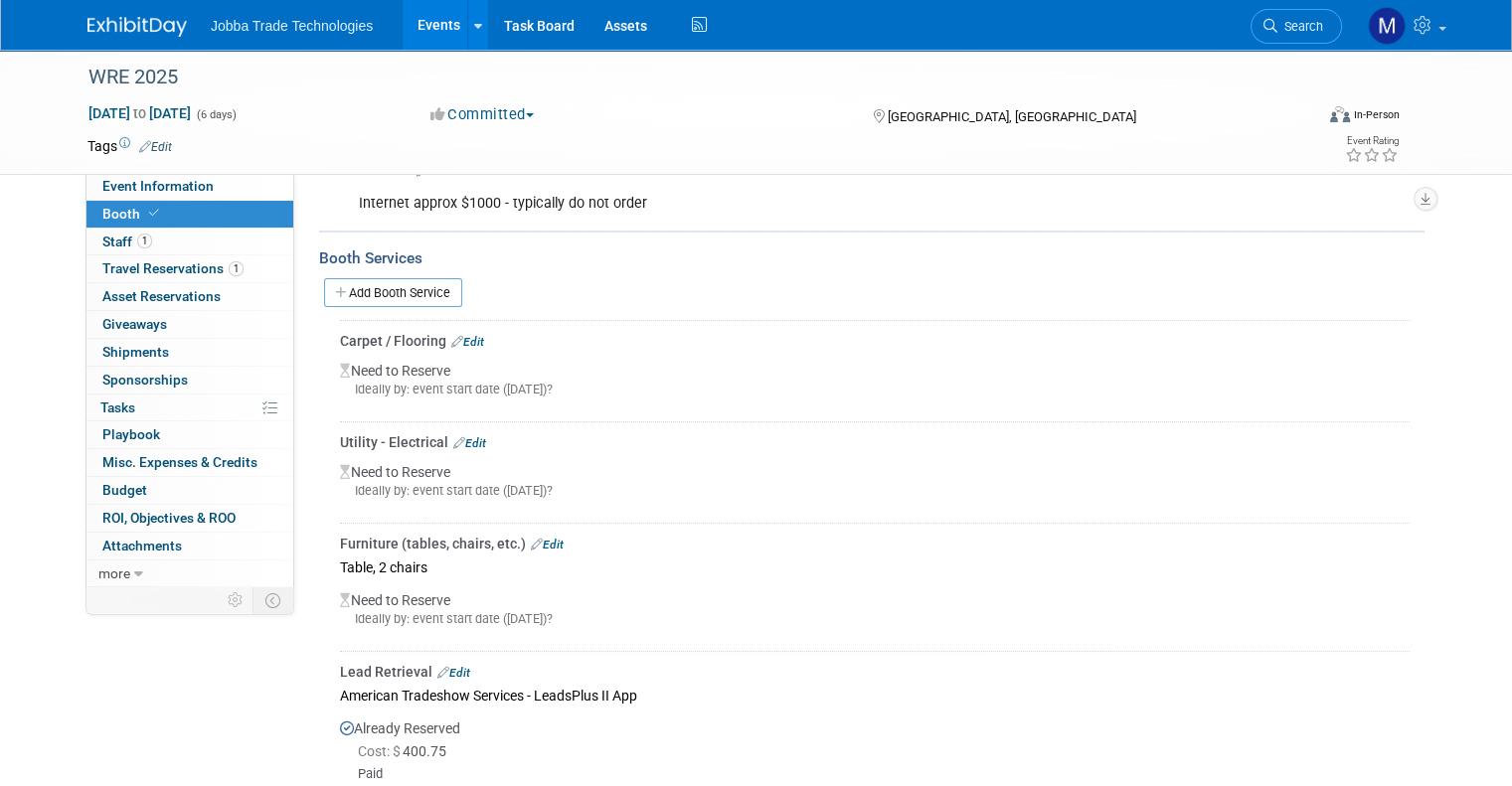 scroll, scrollTop: 179, scrollLeft: 0, axis: vertical 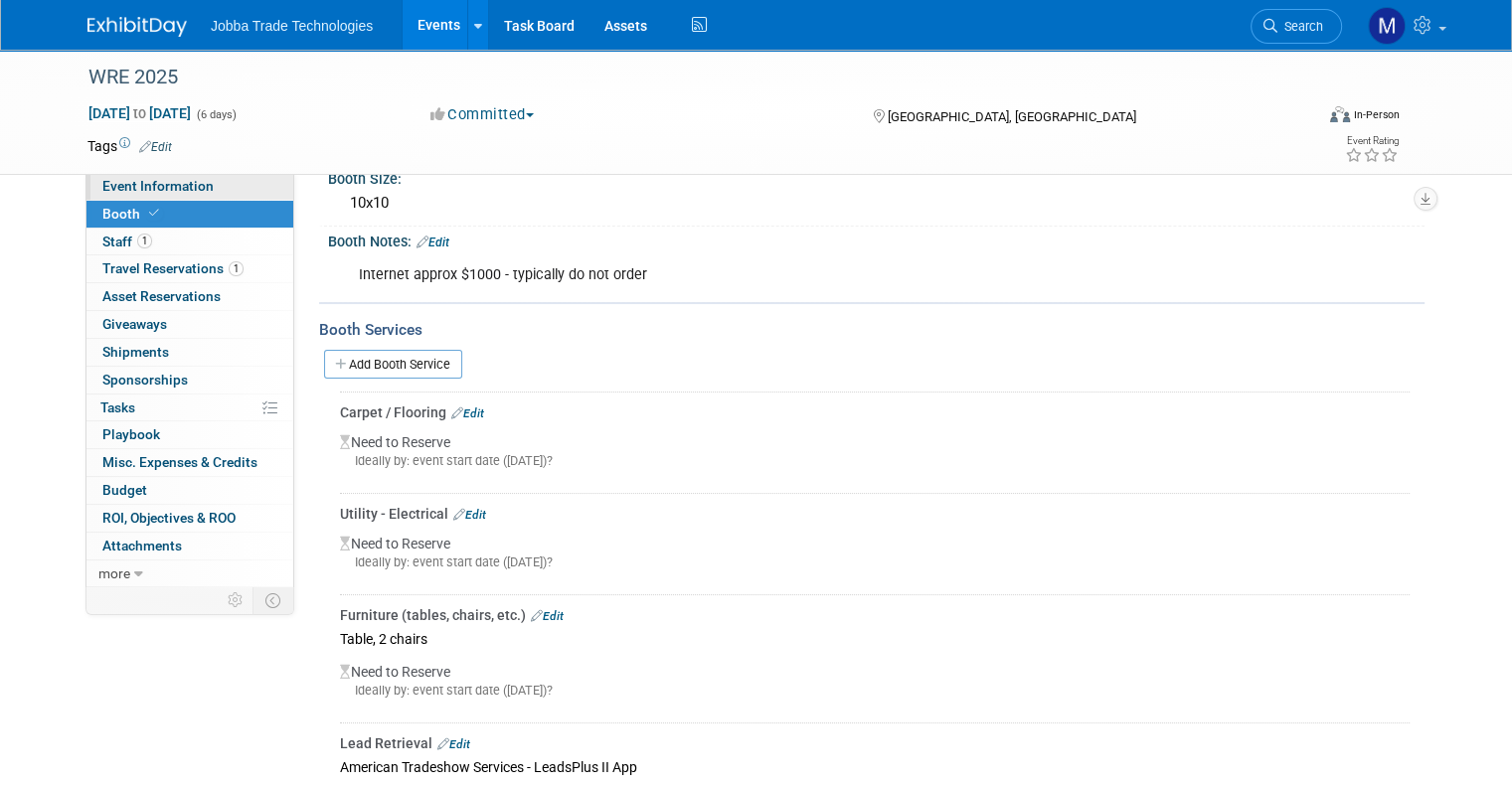 click on "Event Information" at bounding box center (158, 186) 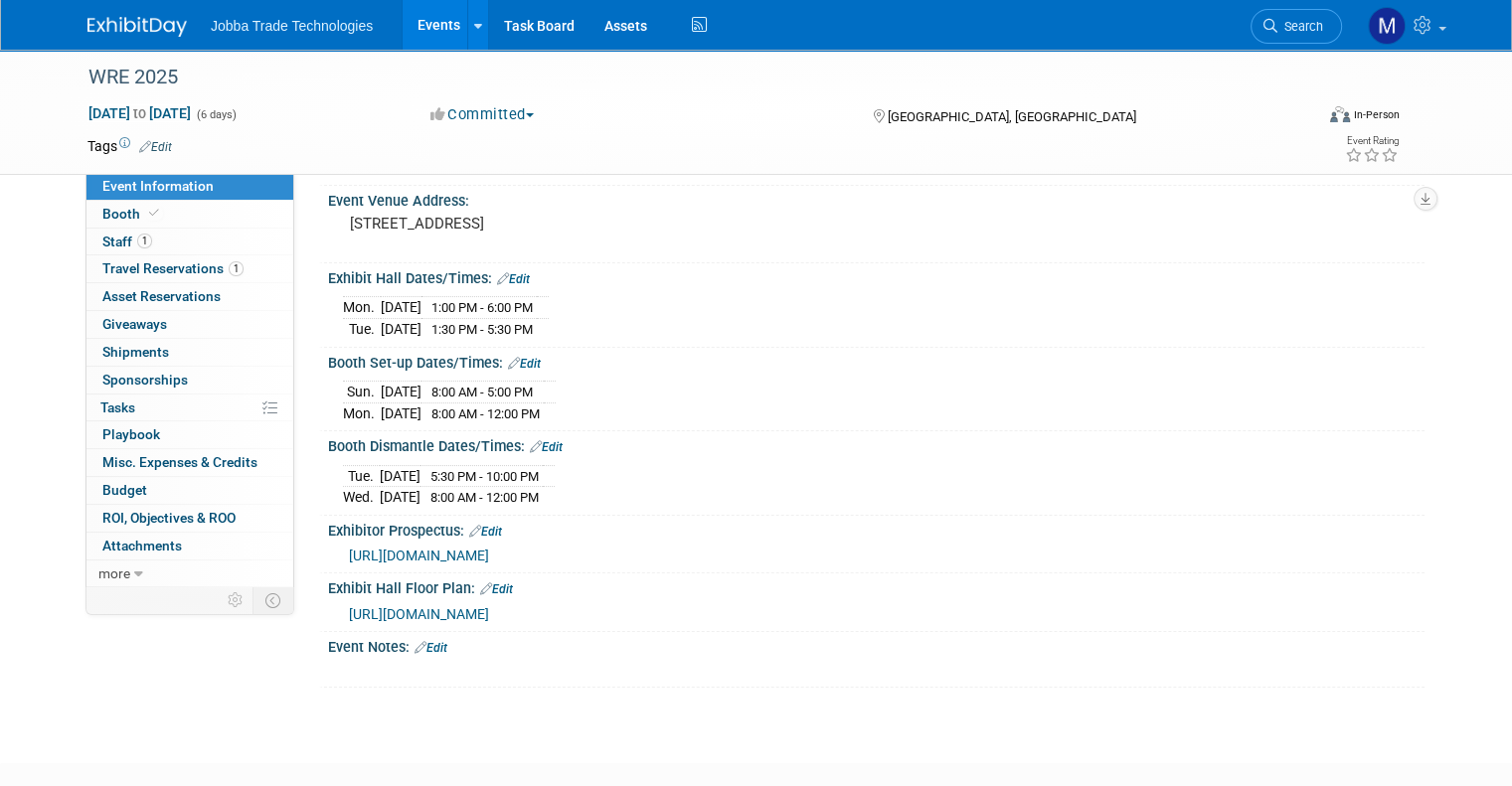 scroll, scrollTop: 131, scrollLeft: 0, axis: vertical 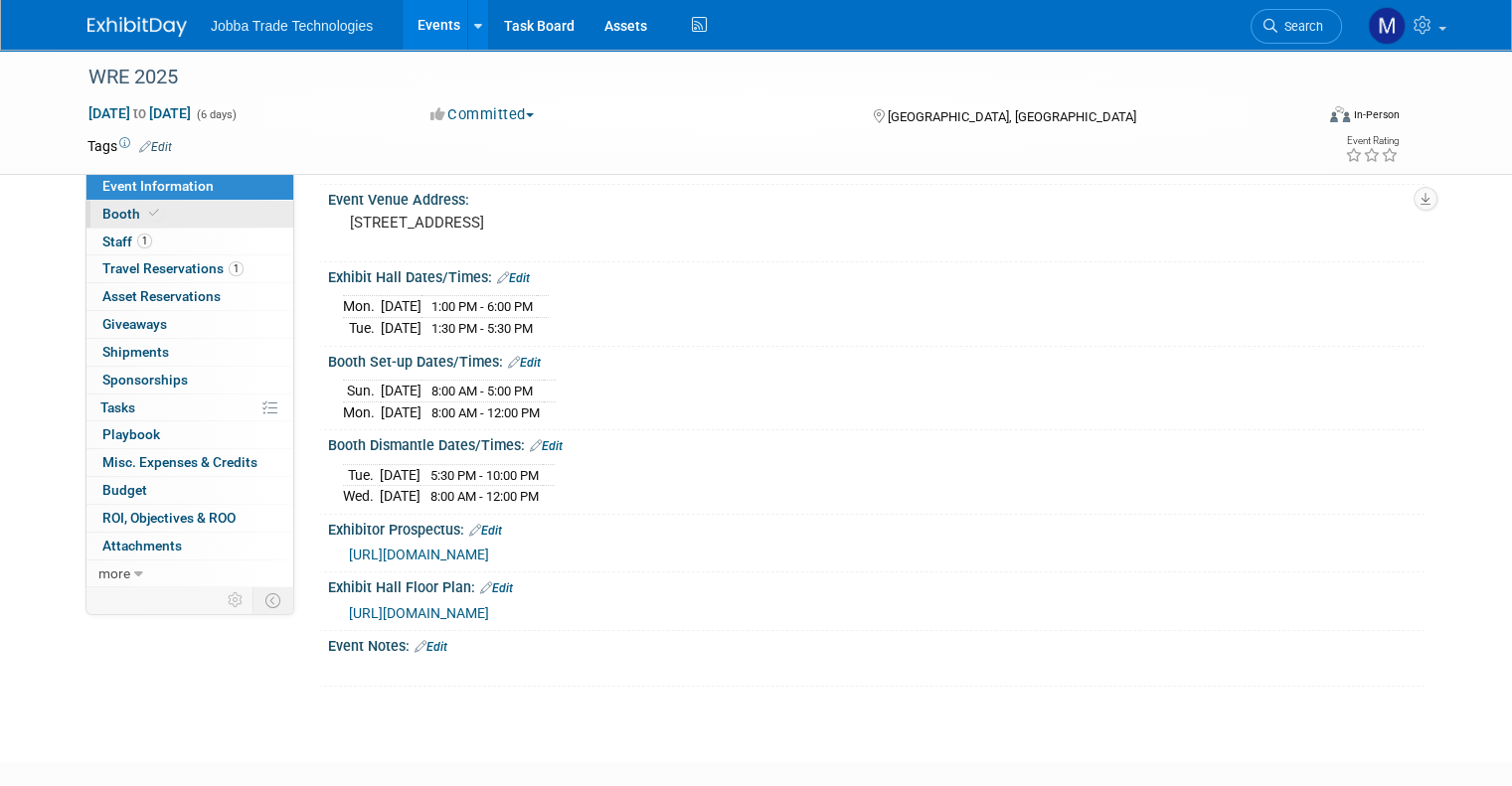 click at bounding box center [154, 213] 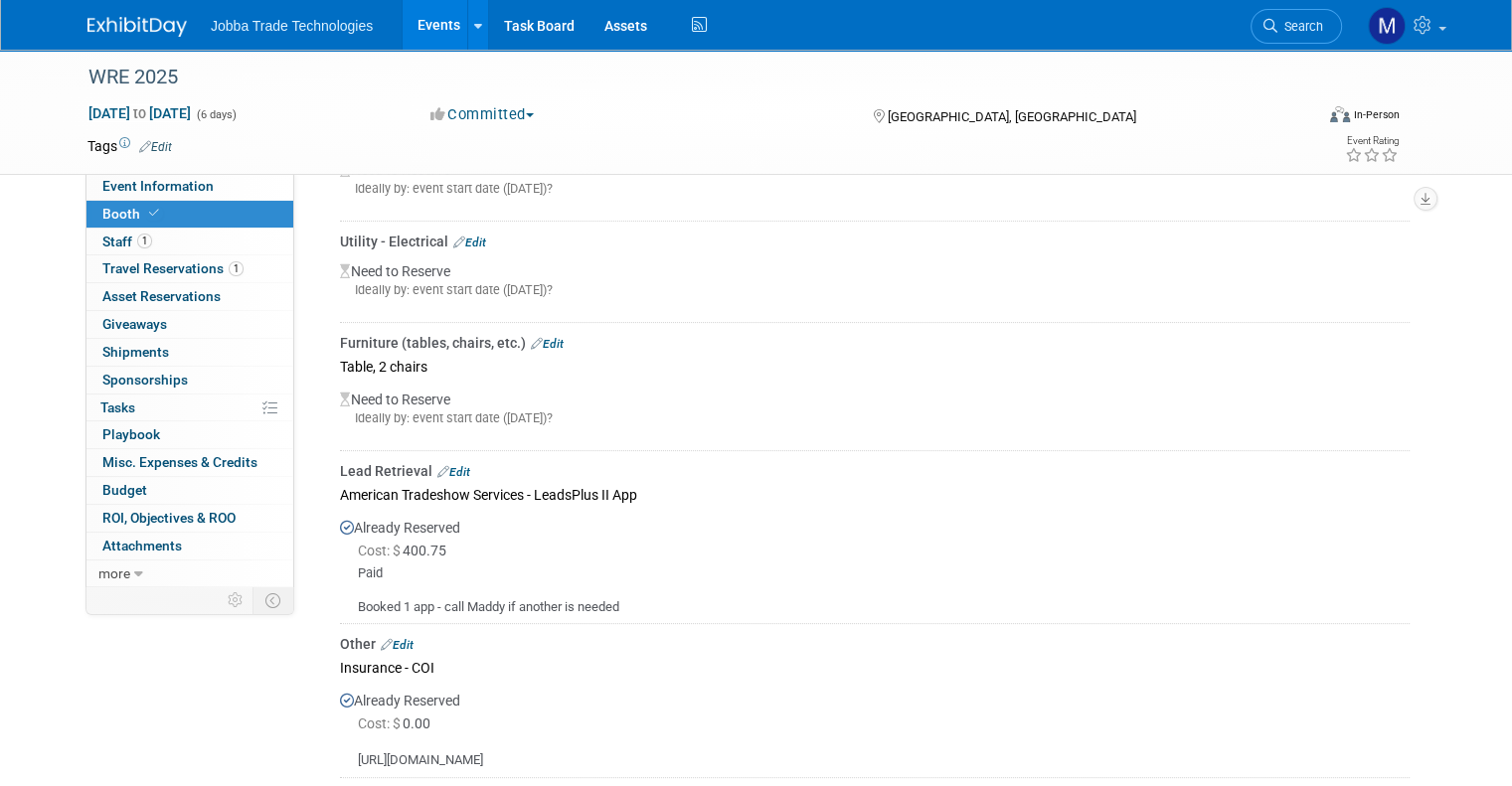 scroll, scrollTop: 151, scrollLeft: 0, axis: vertical 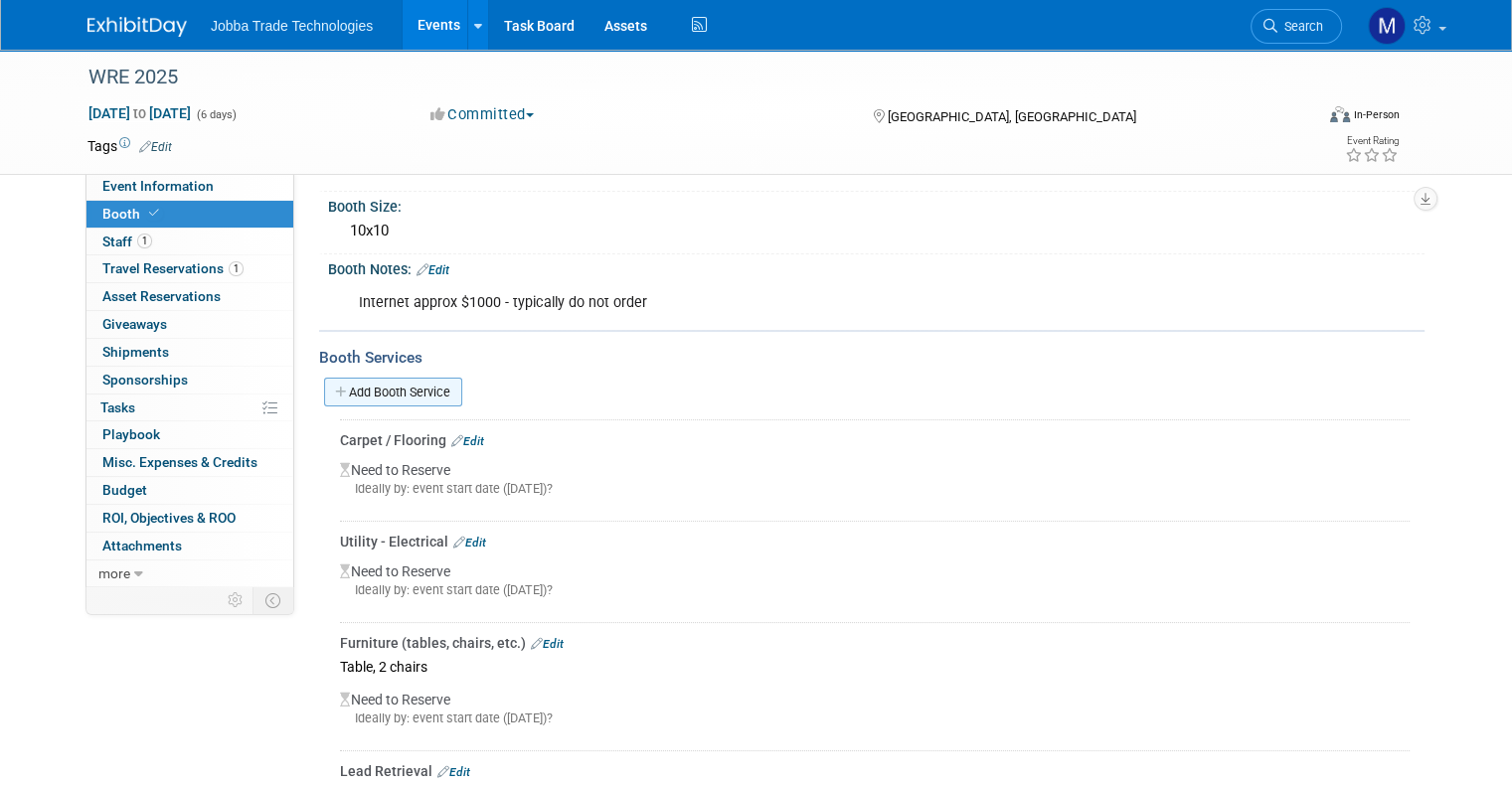 click on "Add Booth Service" at bounding box center [393, 392] 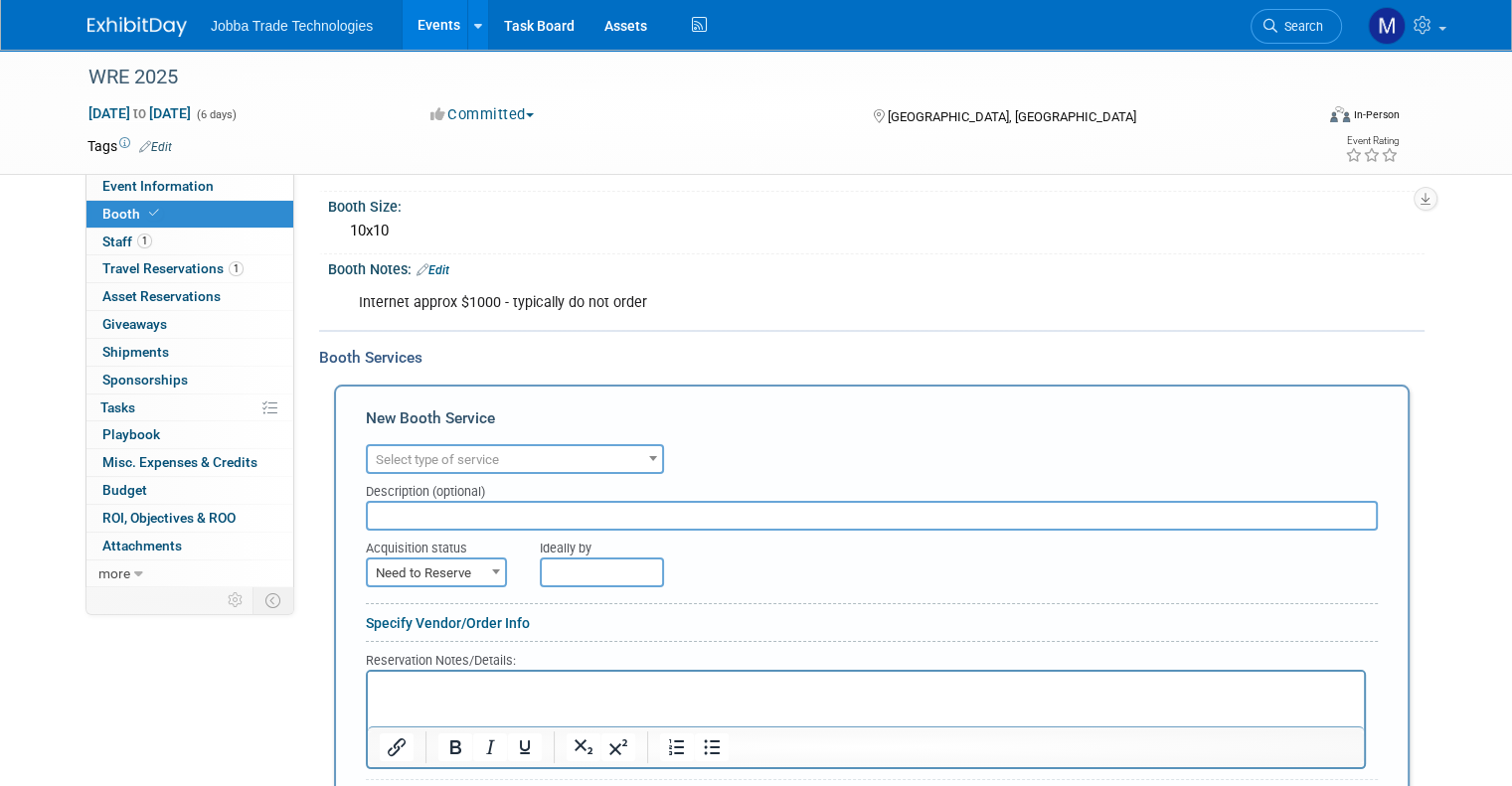 scroll, scrollTop: 0, scrollLeft: 0, axis: both 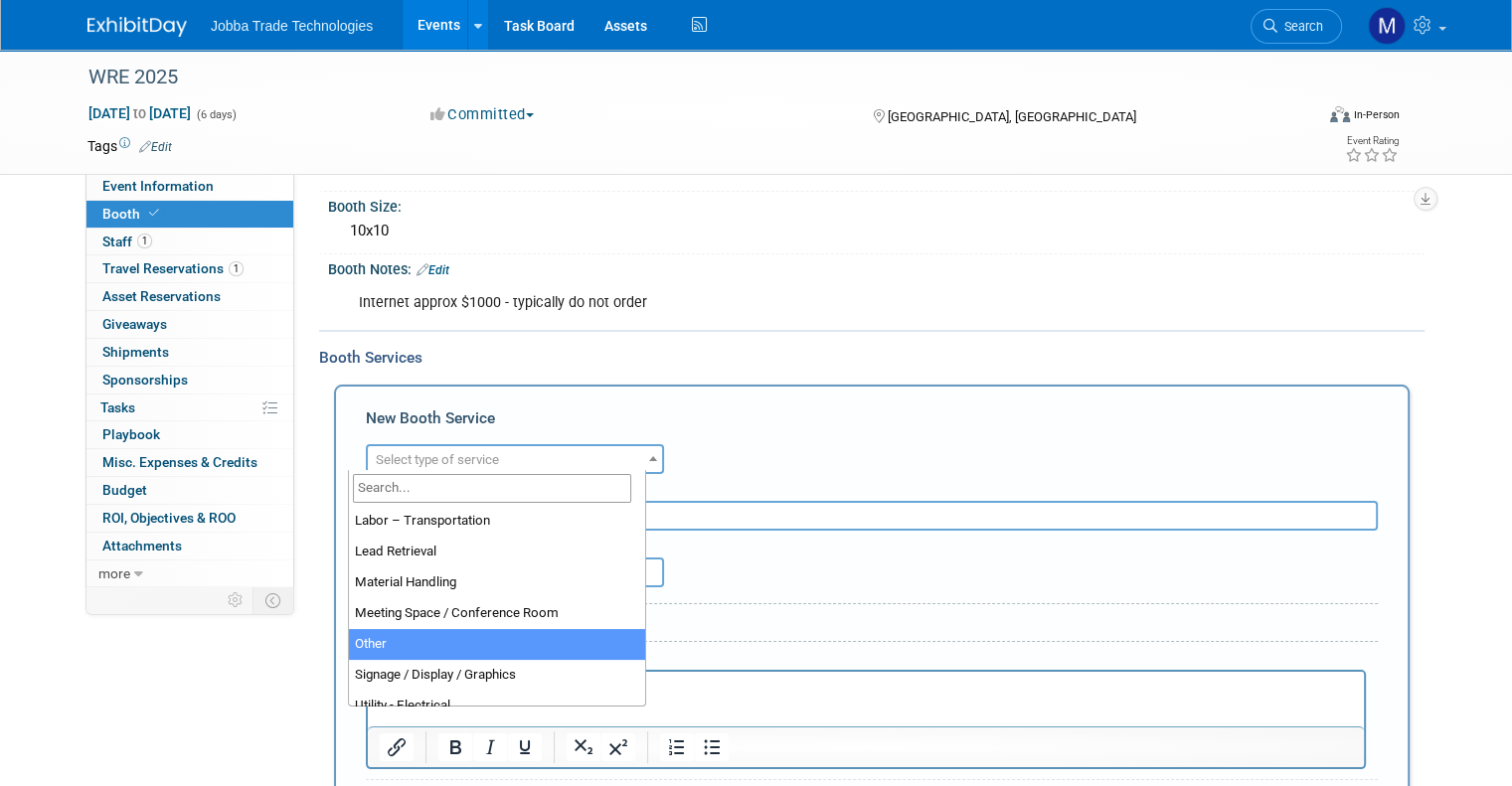 select on "1" 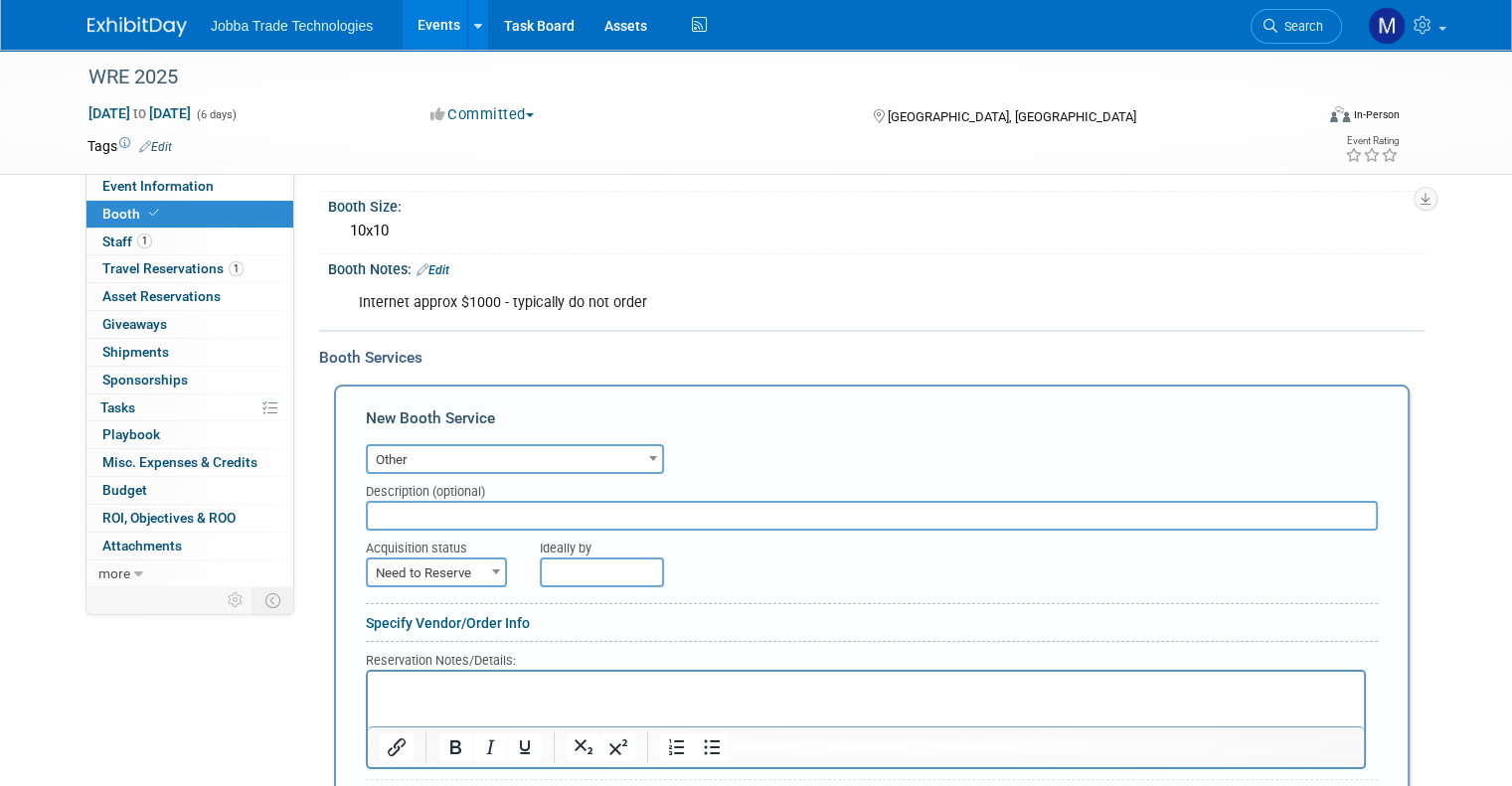 click at bounding box center [872, 516] 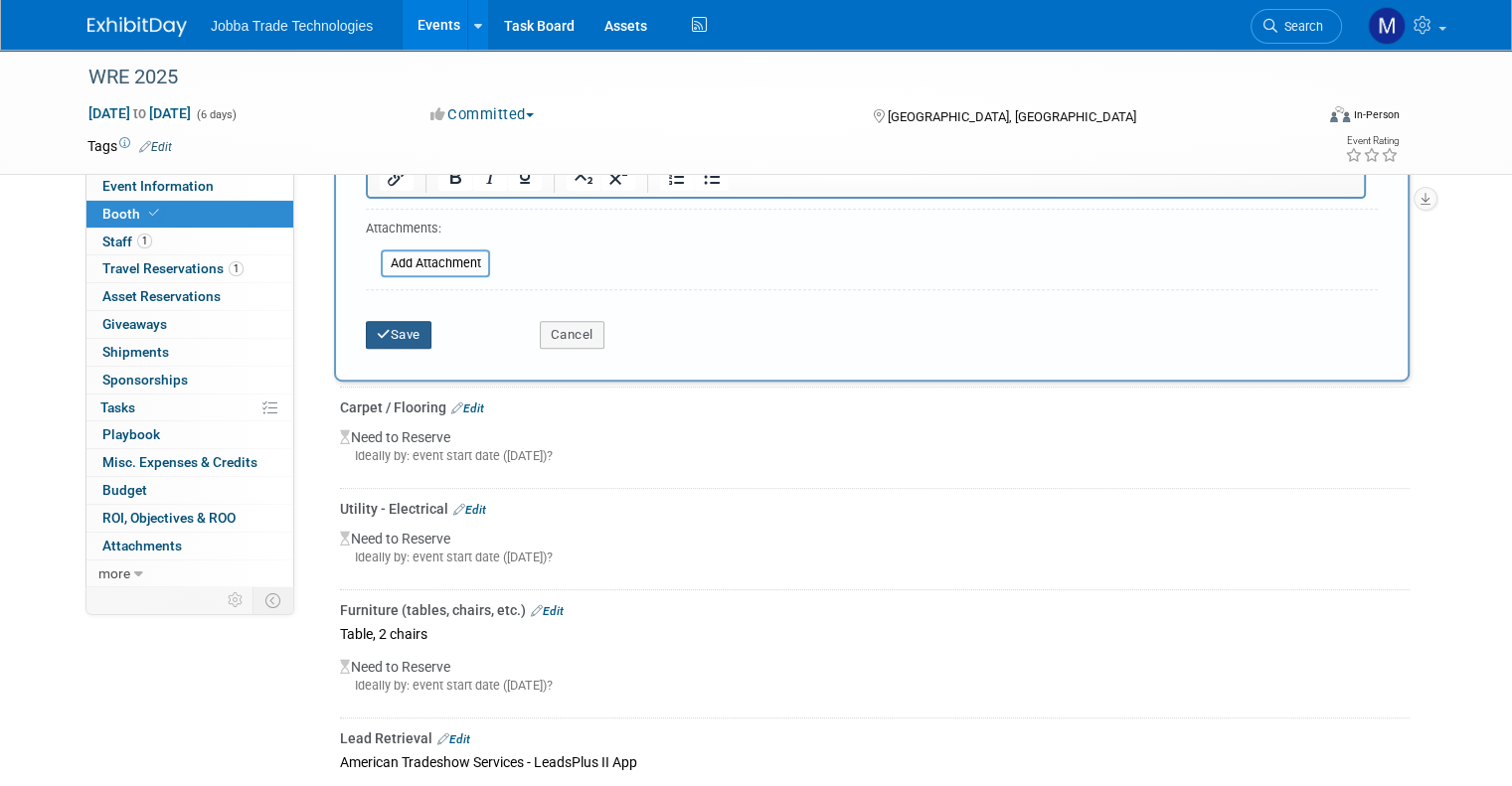 type on "Slide broom/Carpet Cleaning Method" 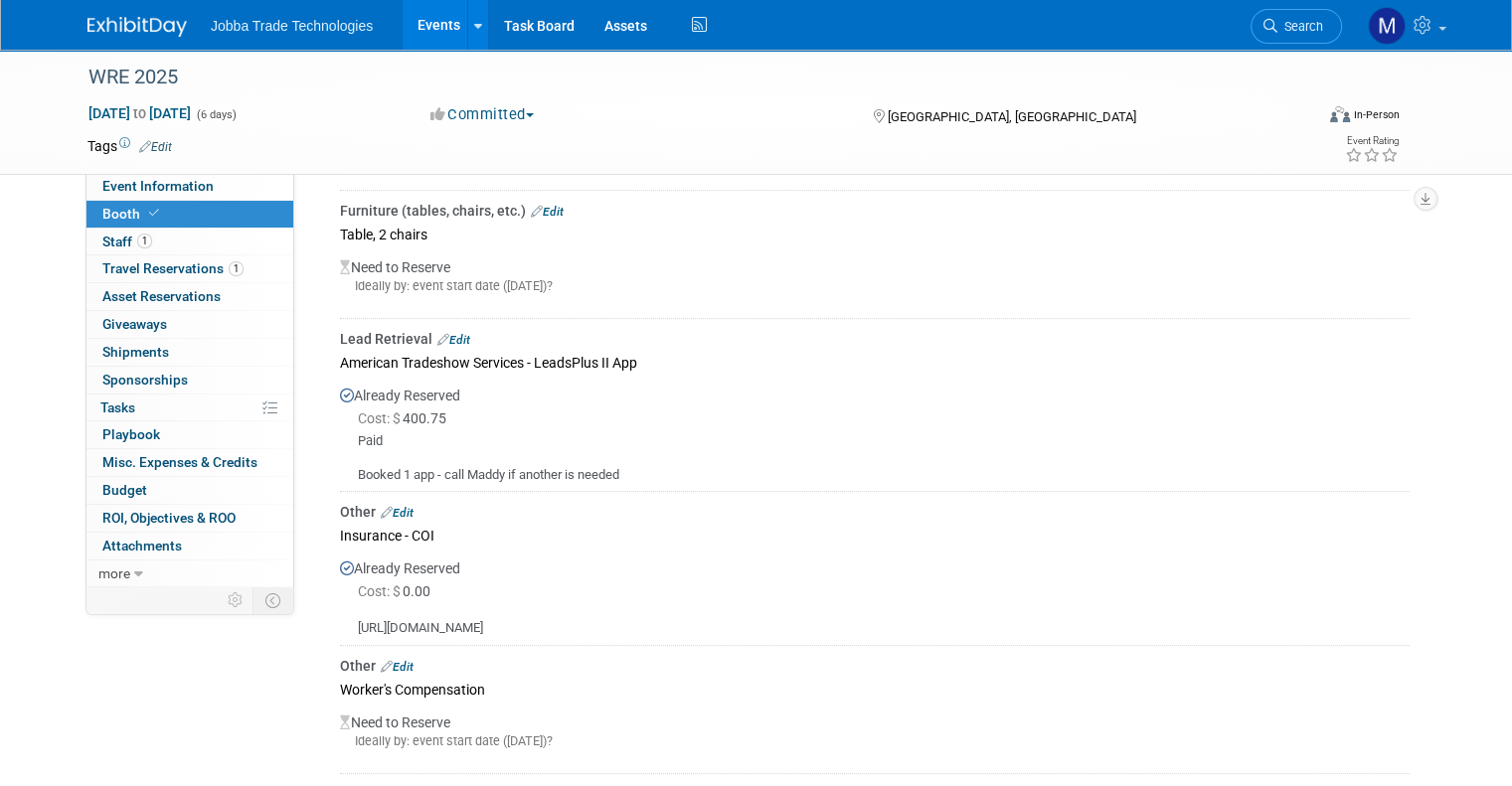 scroll, scrollTop: 584, scrollLeft: 0, axis: vertical 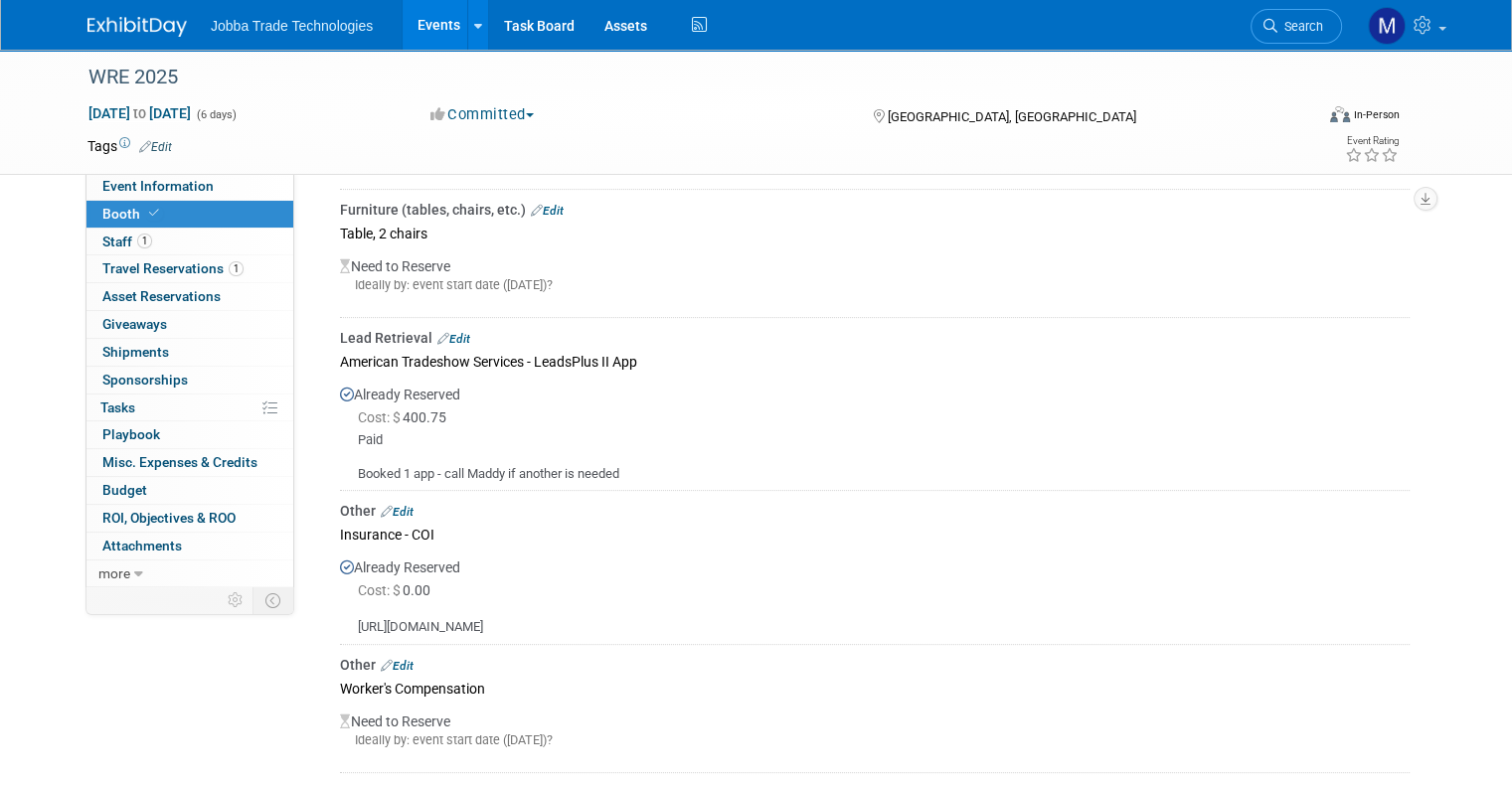 click on "Cost: $  0.00" at bounding box center (398, 590) 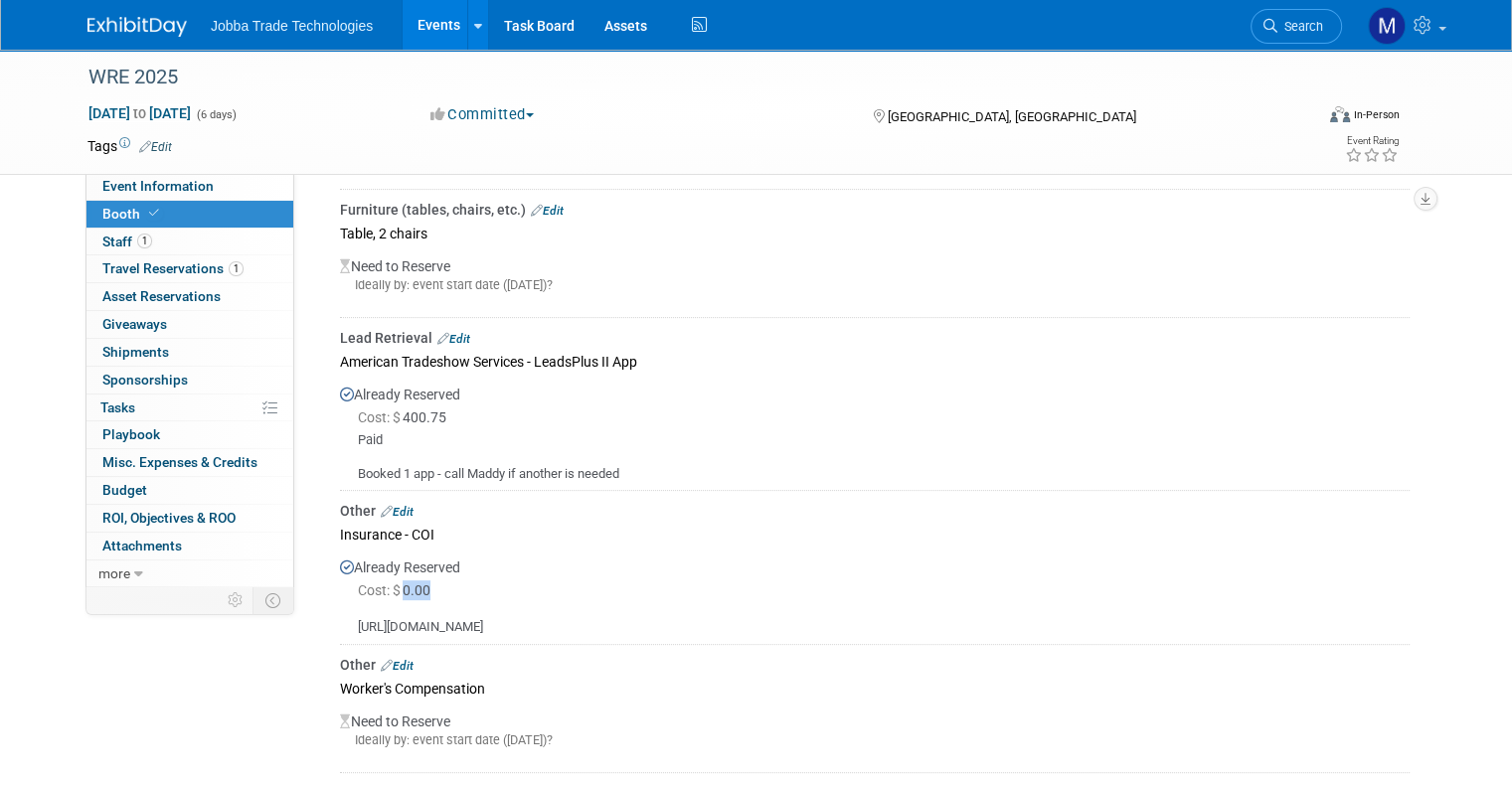 click on "Cost: $  0.00" at bounding box center [398, 590] 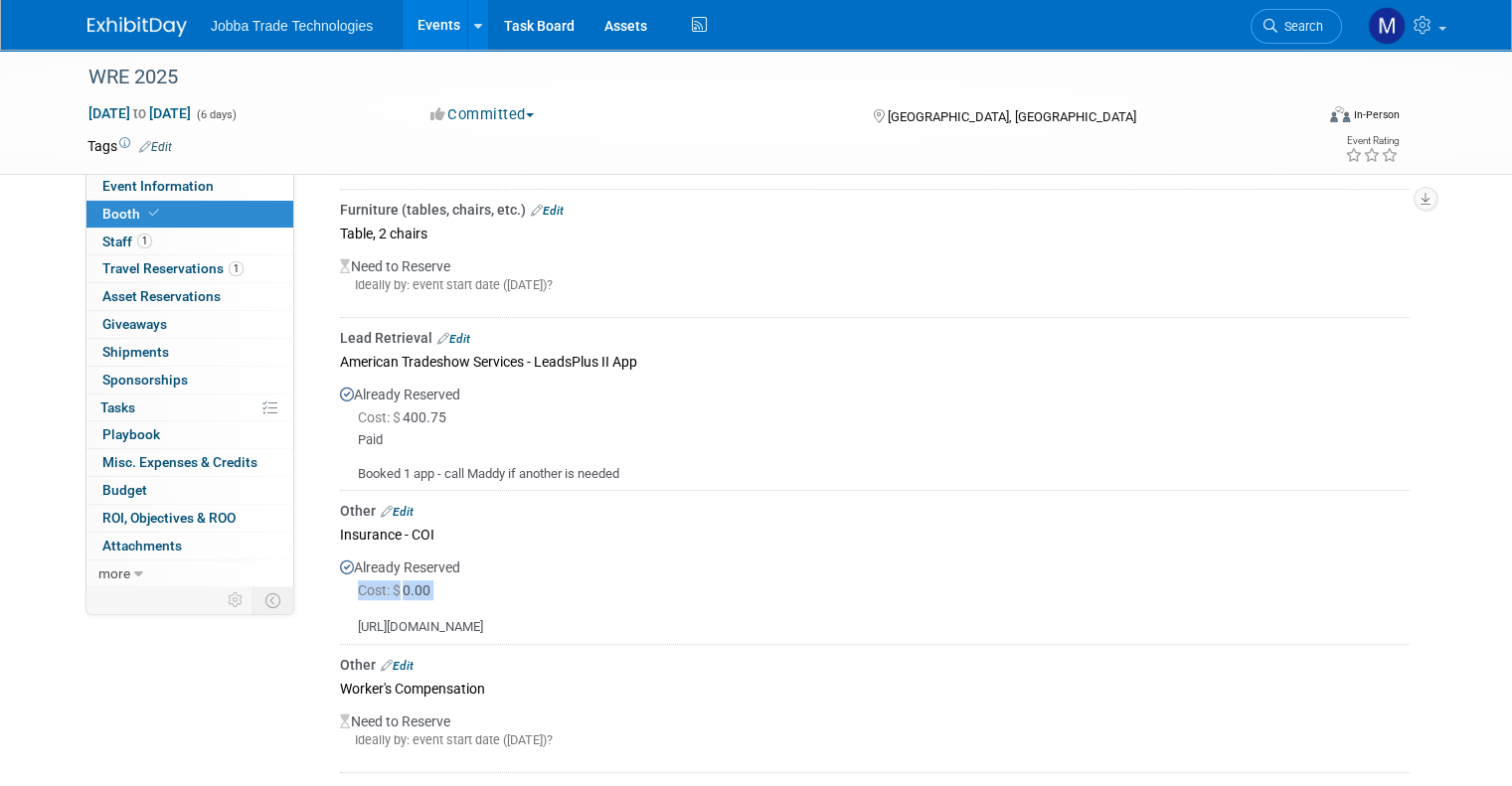 click on "Cost: $  0.00" at bounding box center [398, 590] 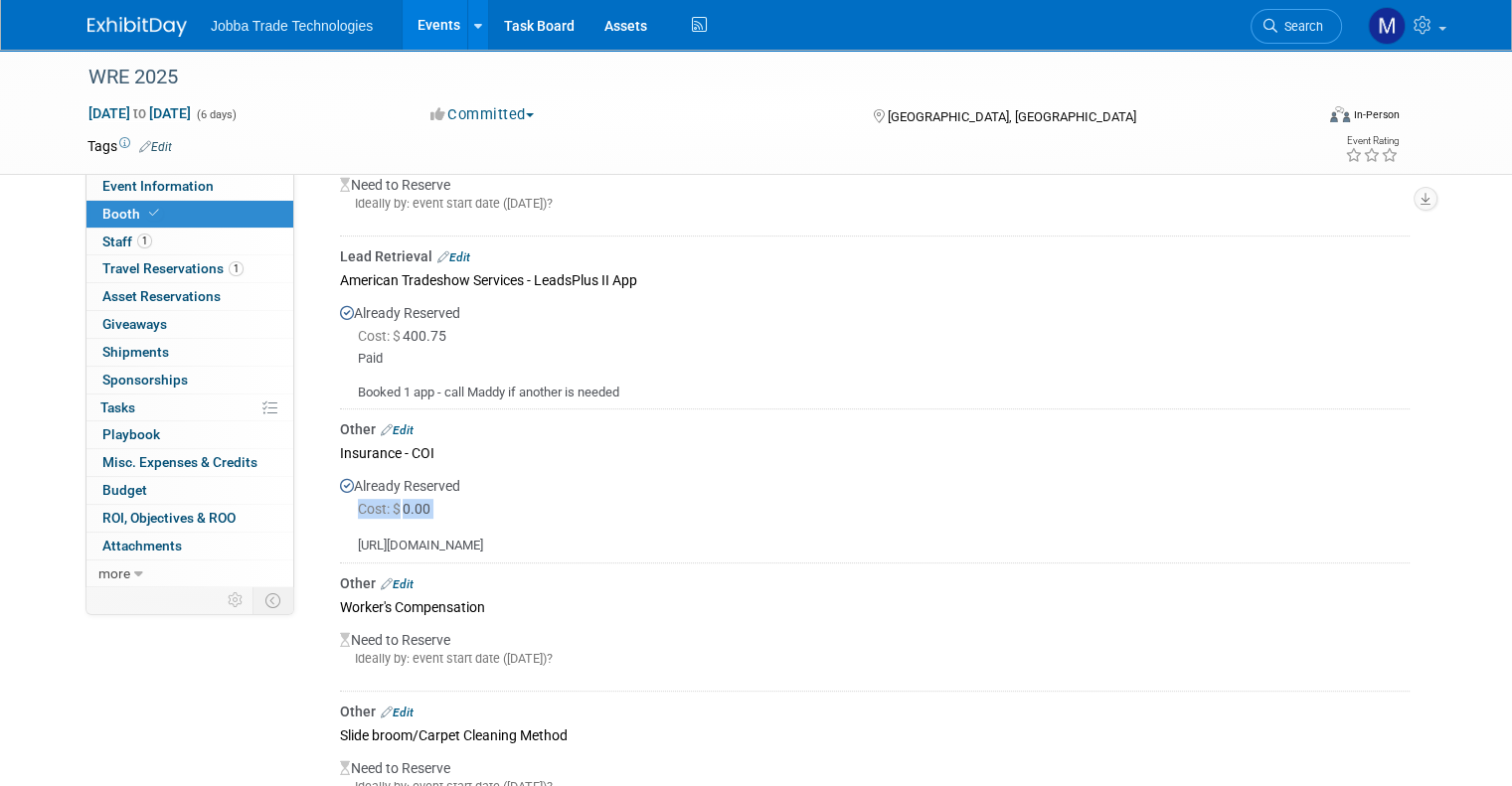 scroll, scrollTop: 667, scrollLeft: 0, axis: vertical 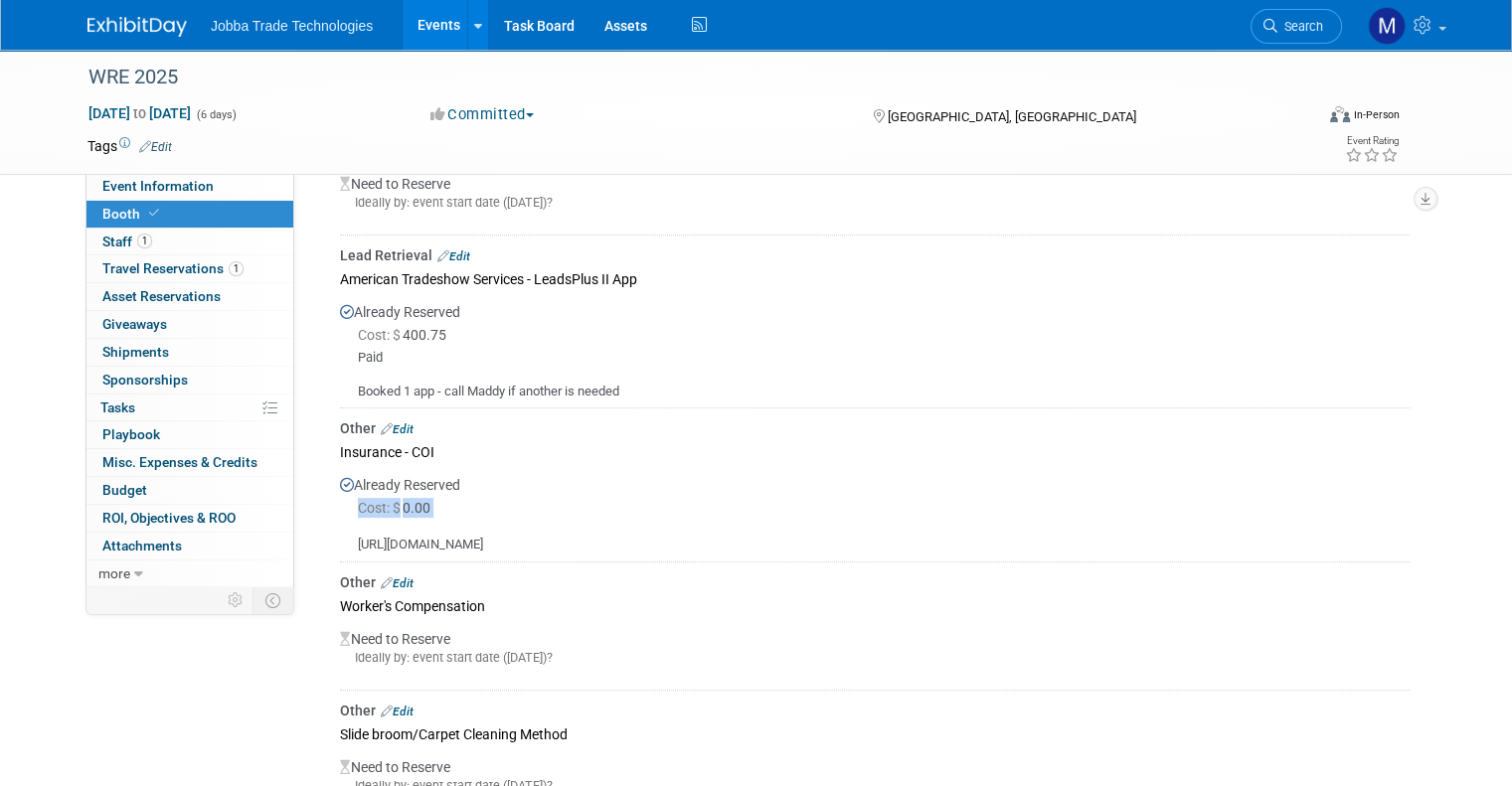 click on "Cost: $  0.00" at bounding box center [398, 508] 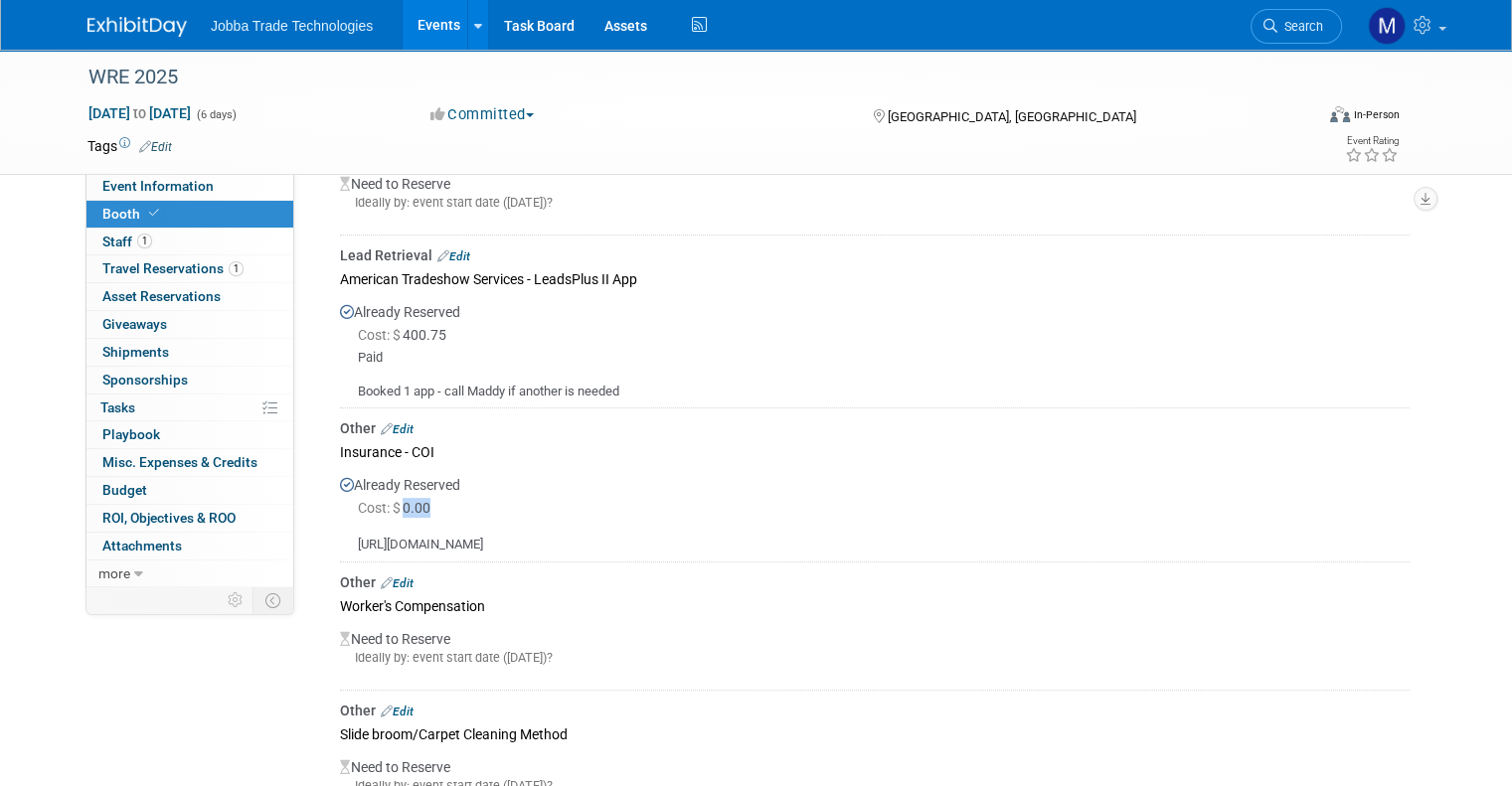 click on "Cost: $  0.00" at bounding box center [398, 508] 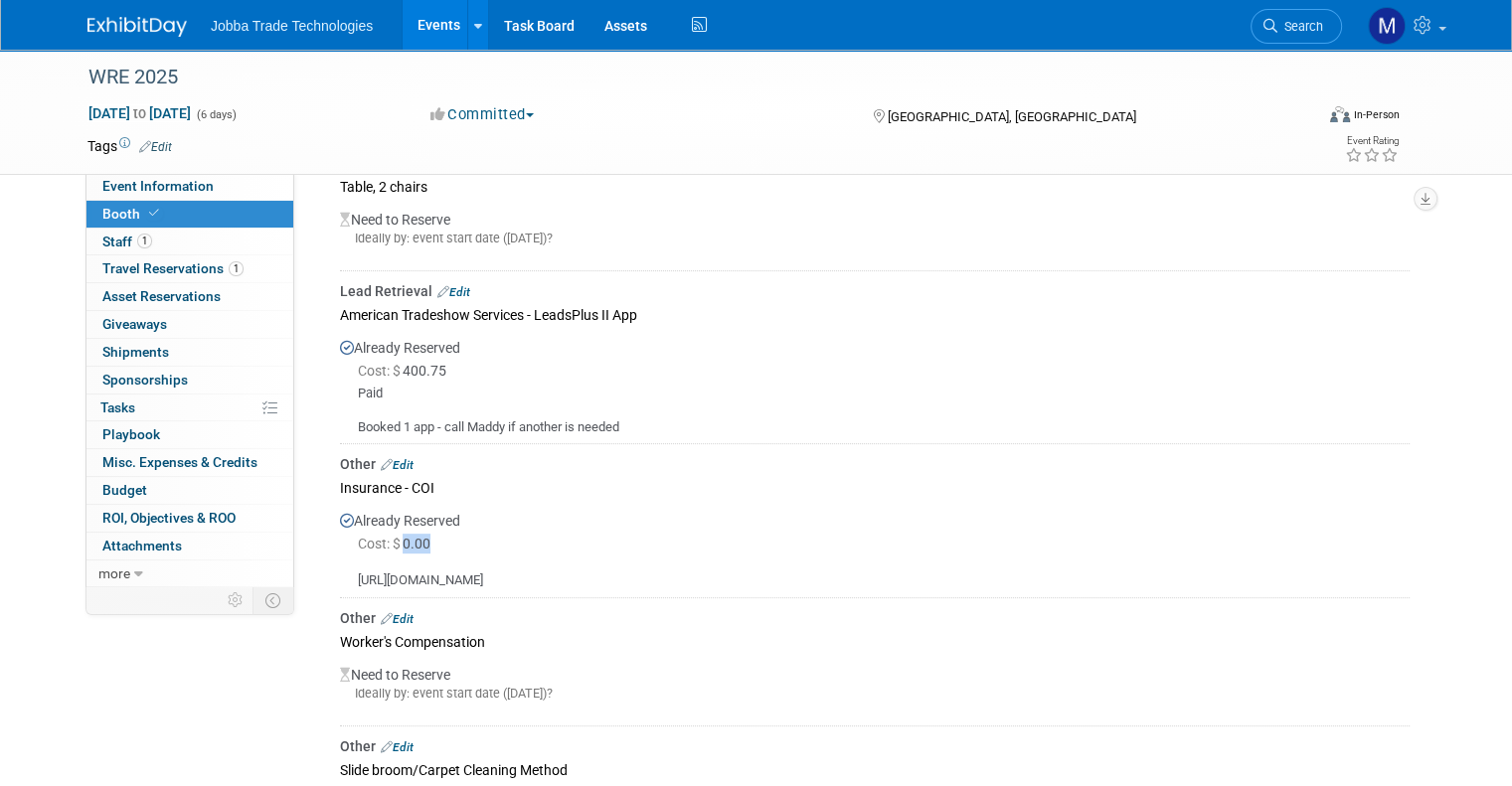 scroll, scrollTop: 628, scrollLeft: 0, axis: vertical 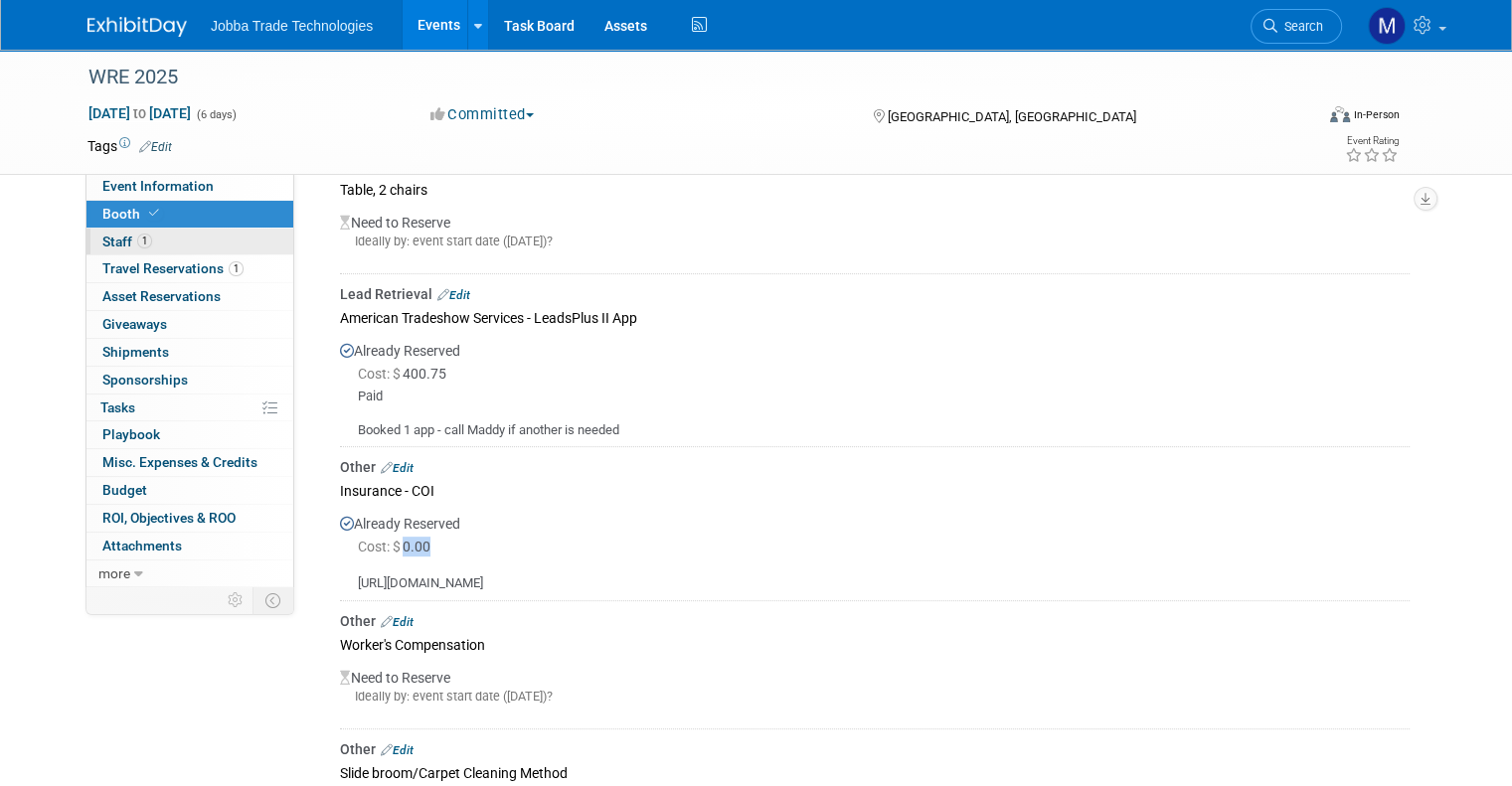 click on "1
Staff 1" at bounding box center [190, 241] 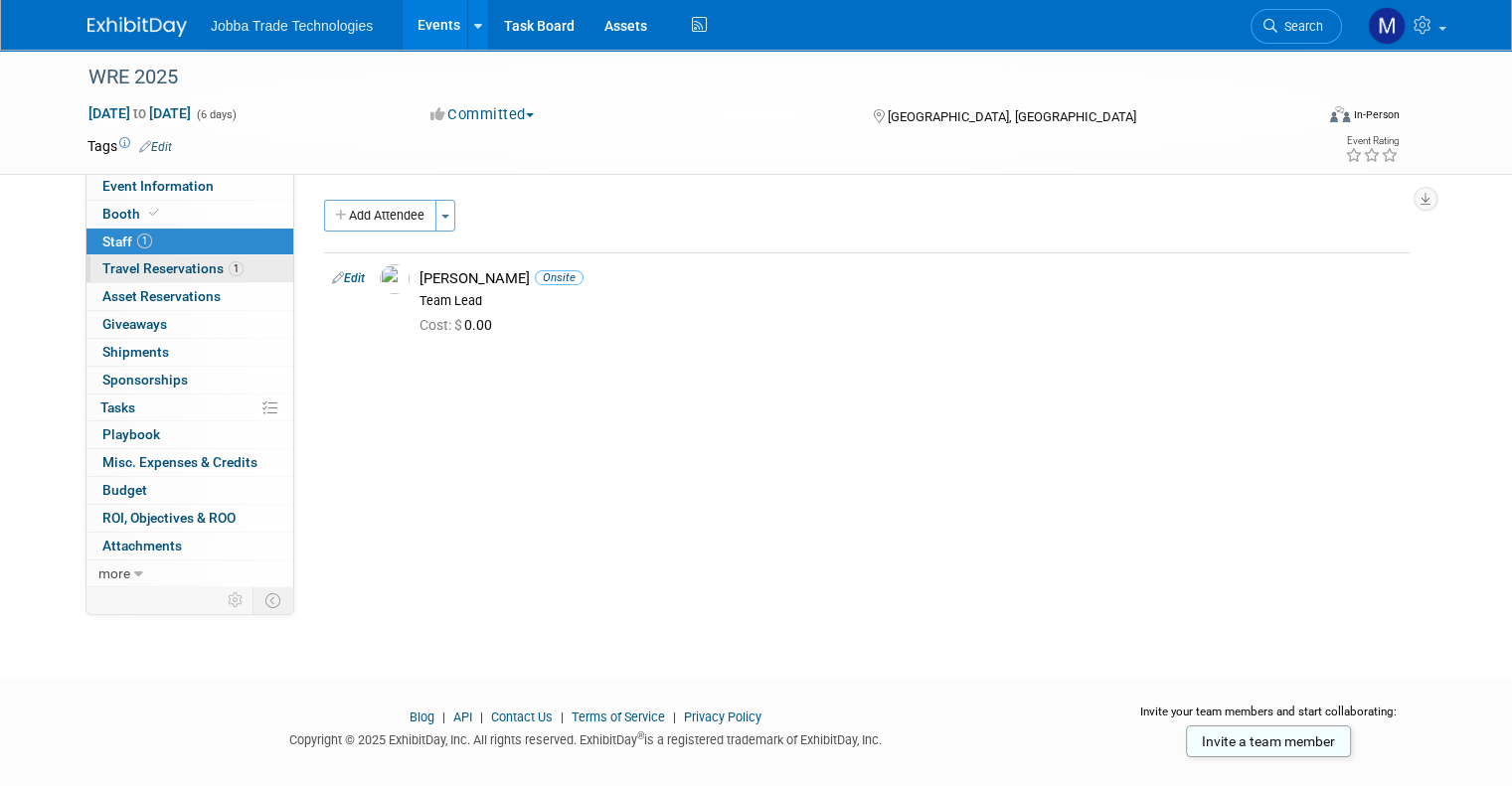 click on "Travel Reservations 1" at bounding box center (173, 268) 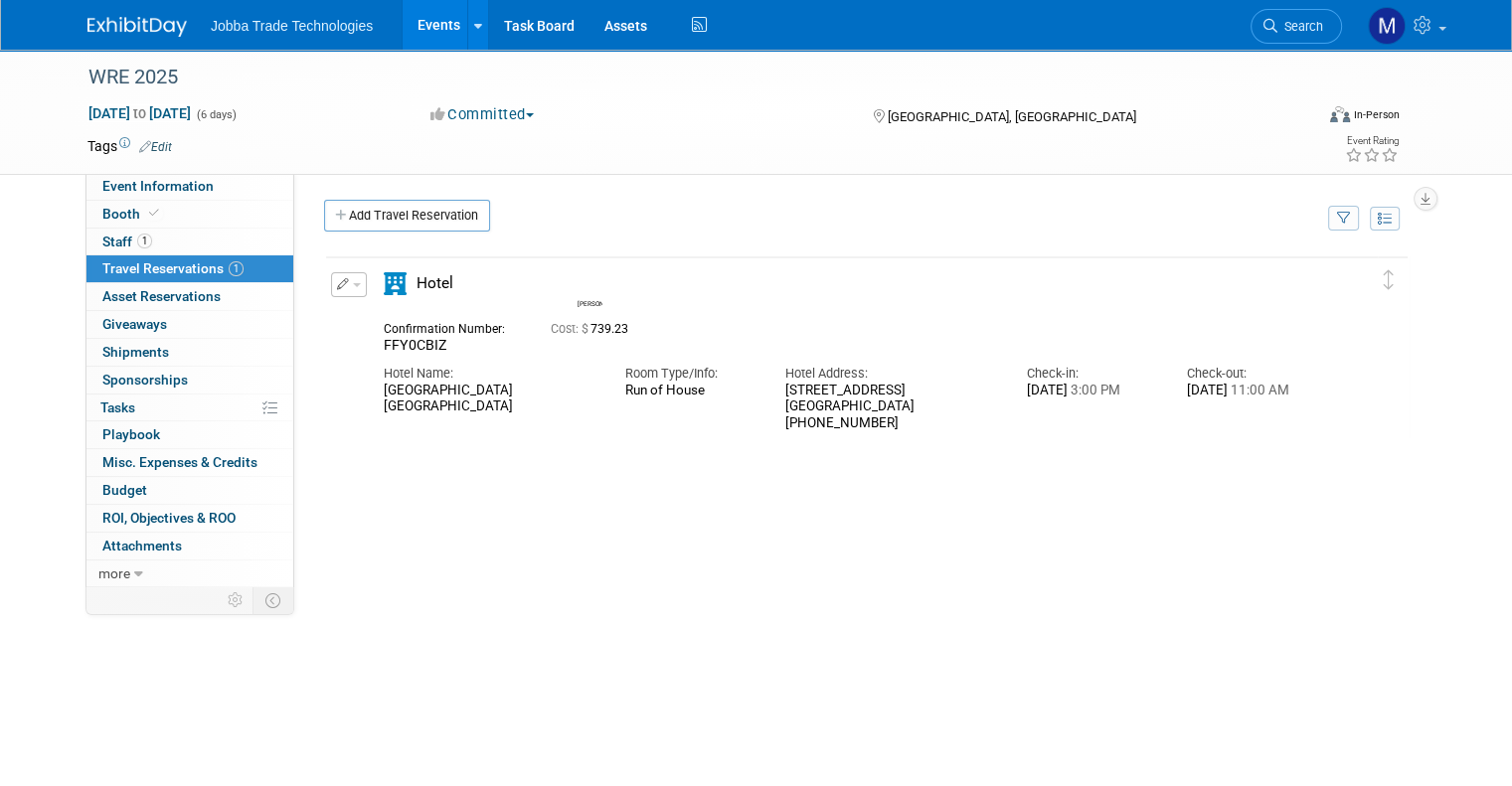 click on "FFY0CBIZ" at bounding box center [452, 346] 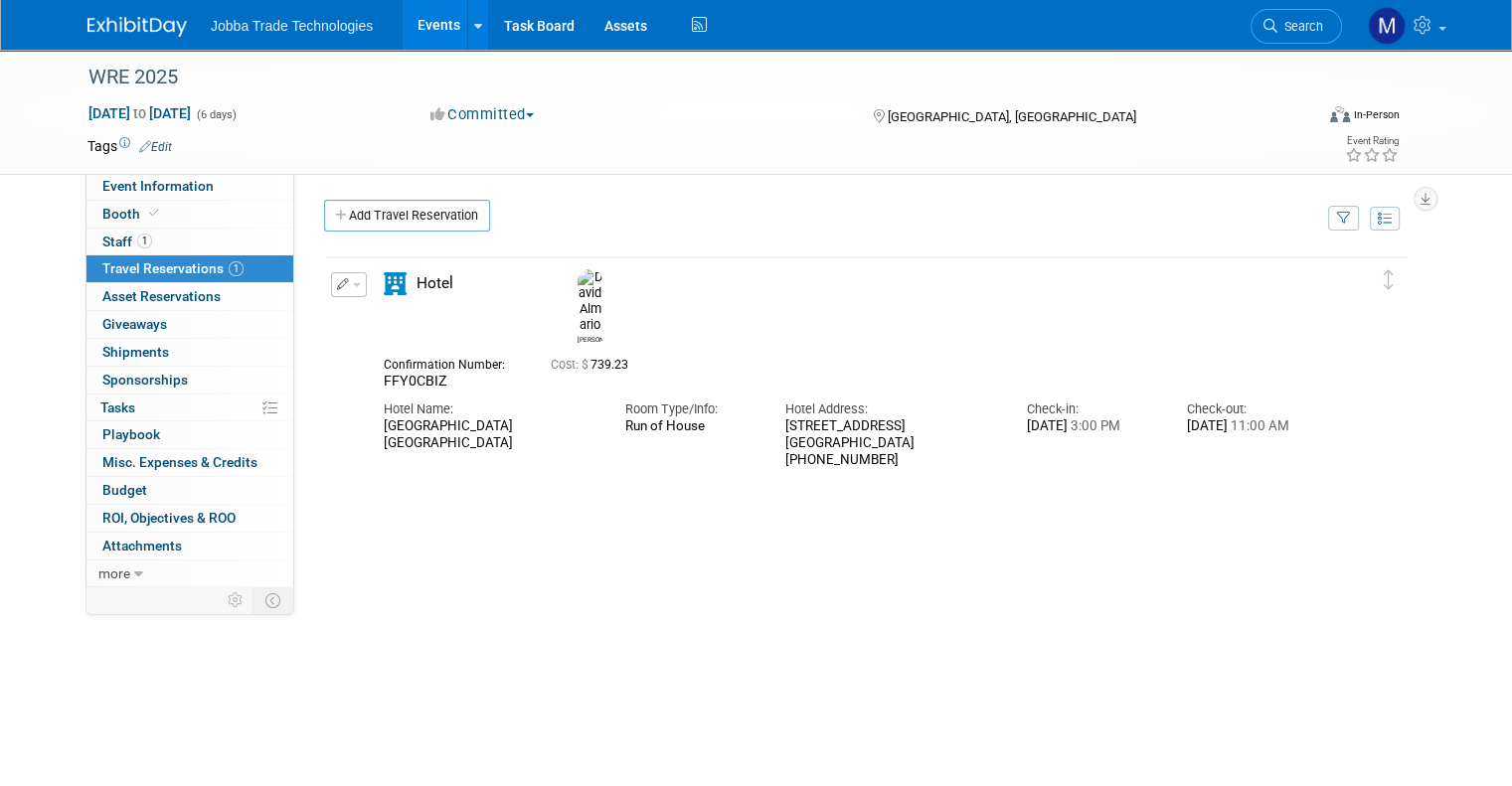 click on "FFY0CBIZ" at bounding box center [452, 382] 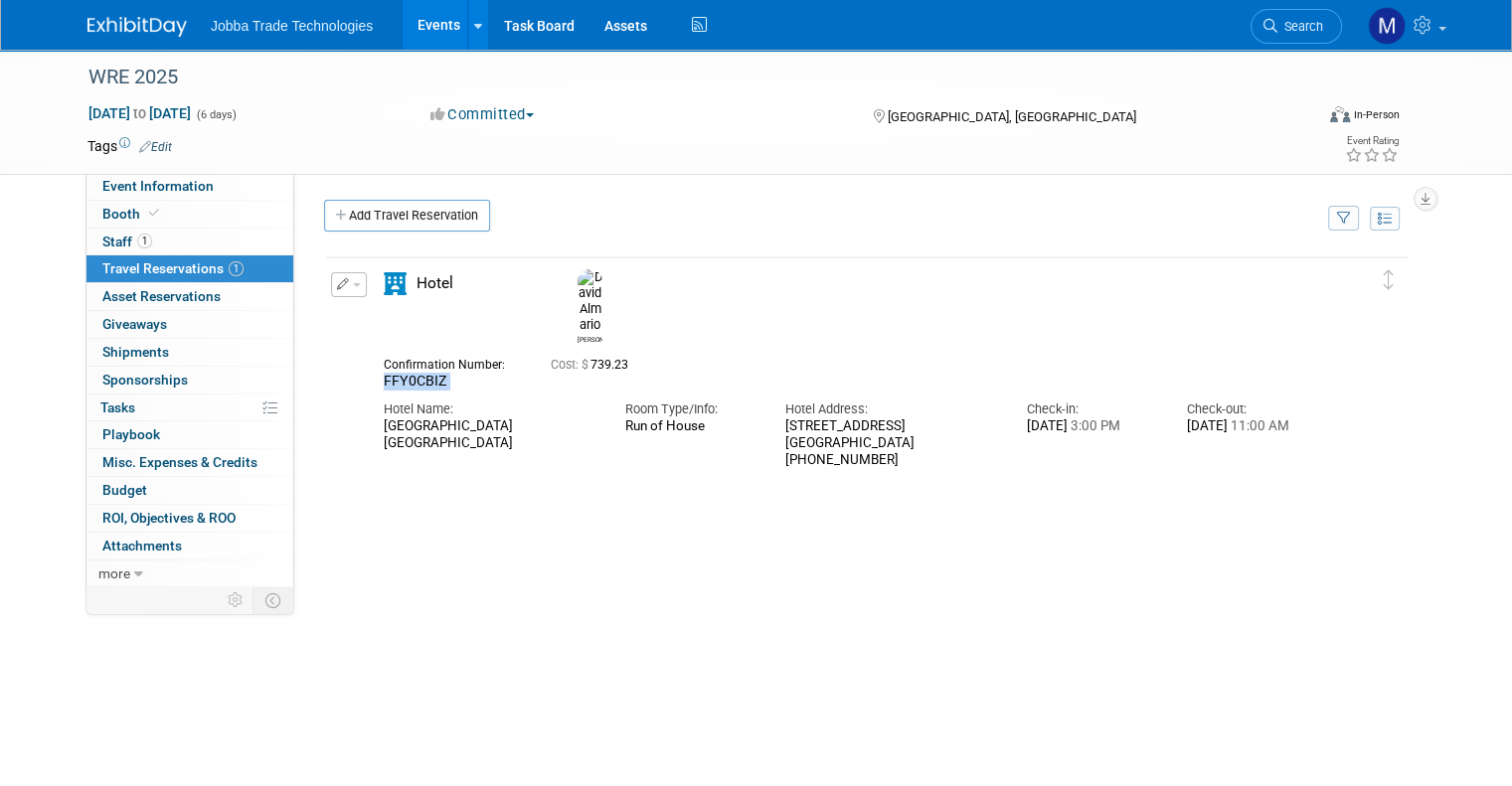 click on "FFY0CBIZ" at bounding box center [452, 382] 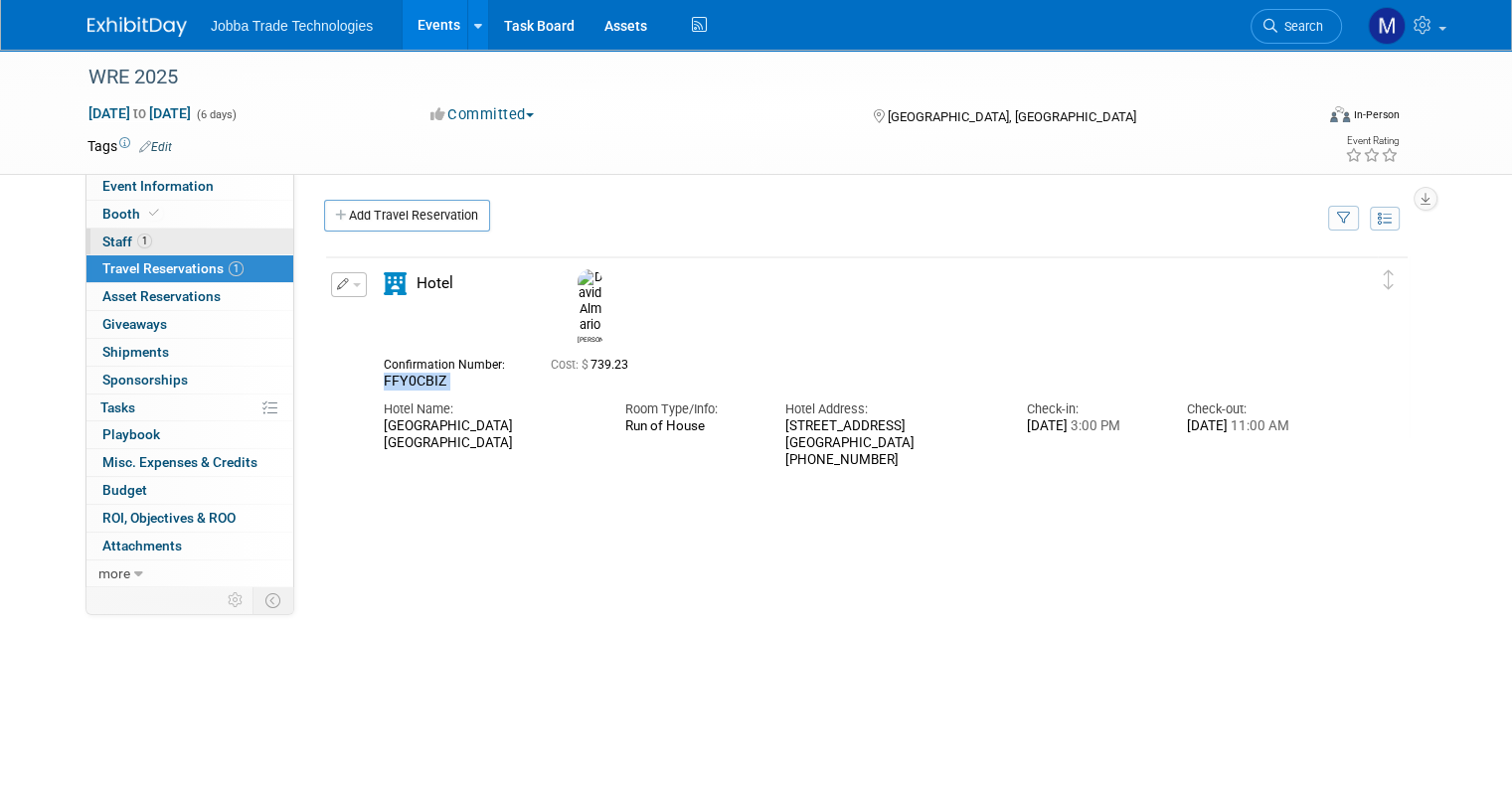 click on "1
Staff 1" at bounding box center [190, 241] 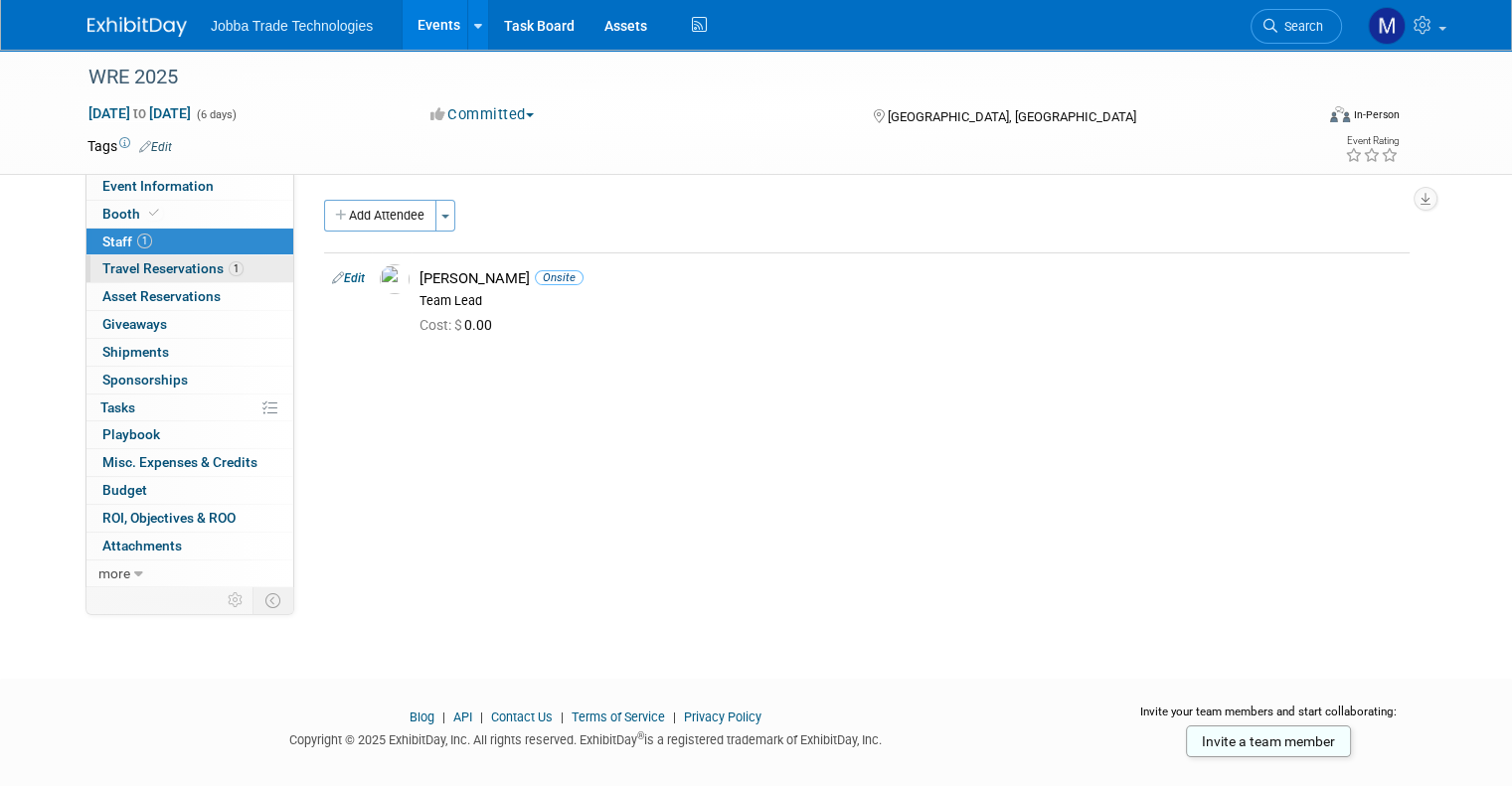 click on "Travel Reservations 1" at bounding box center (173, 268) 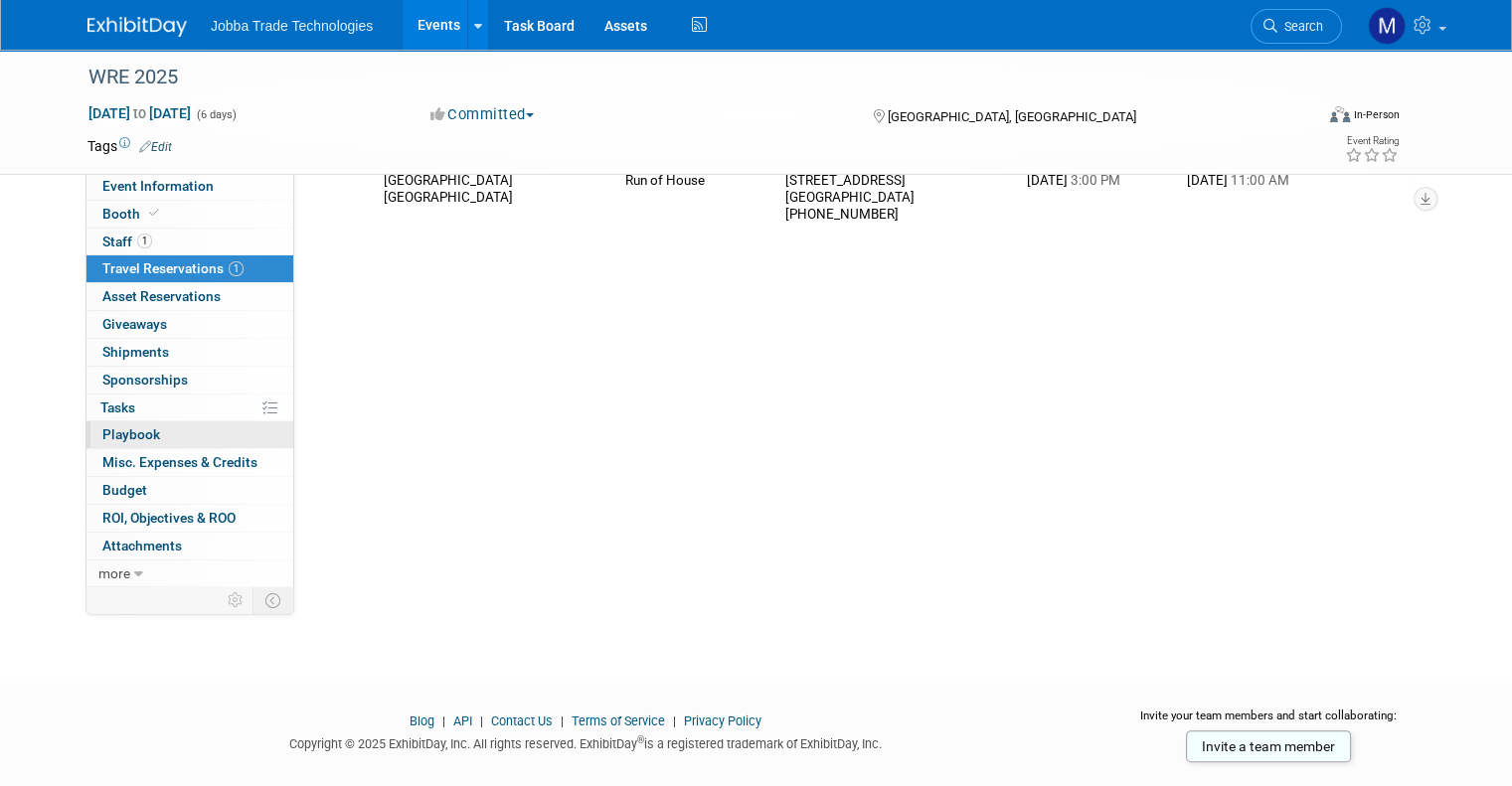 scroll, scrollTop: 0, scrollLeft: 0, axis: both 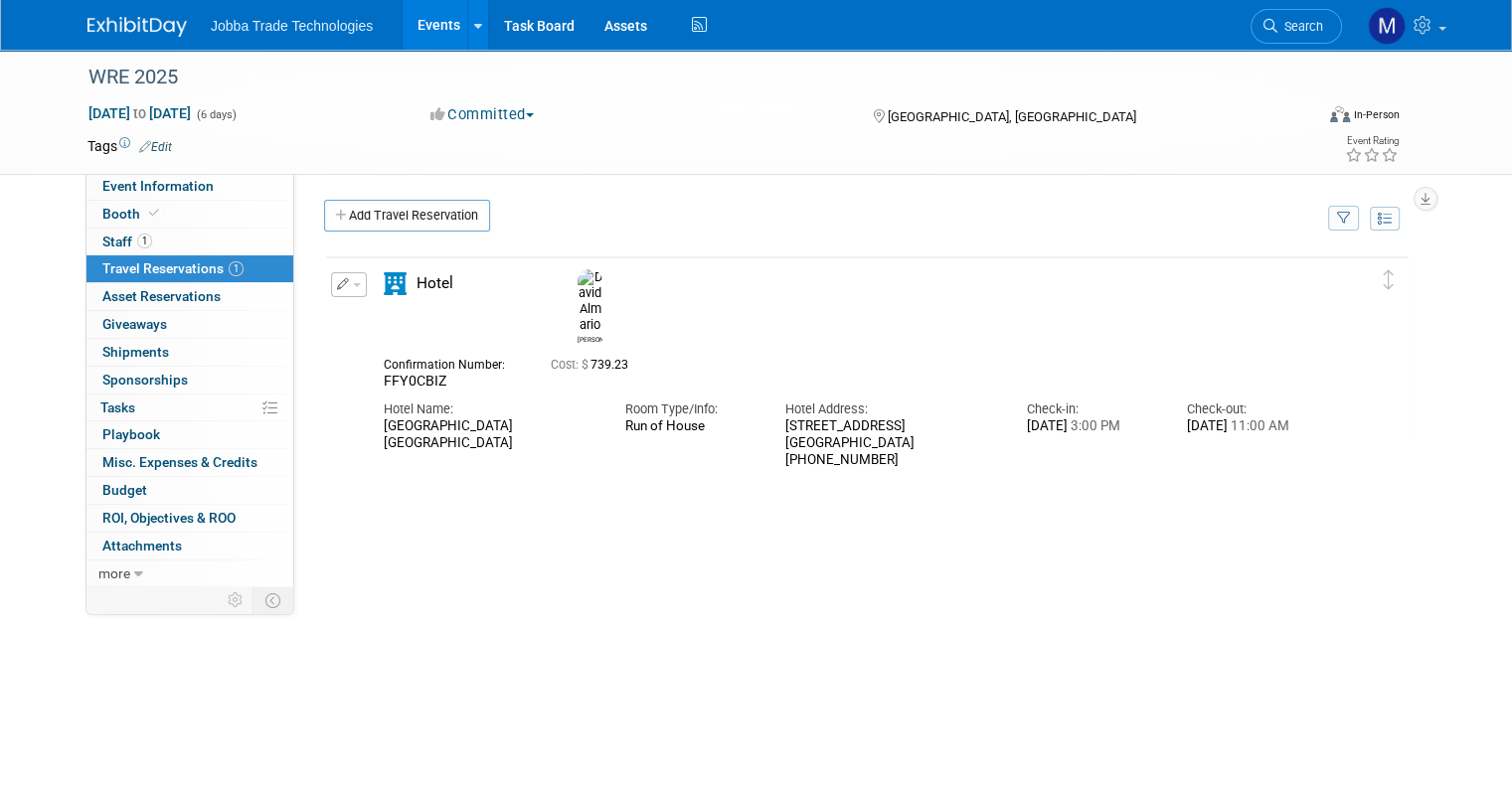 click on "Events" at bounding box center (438, 25) 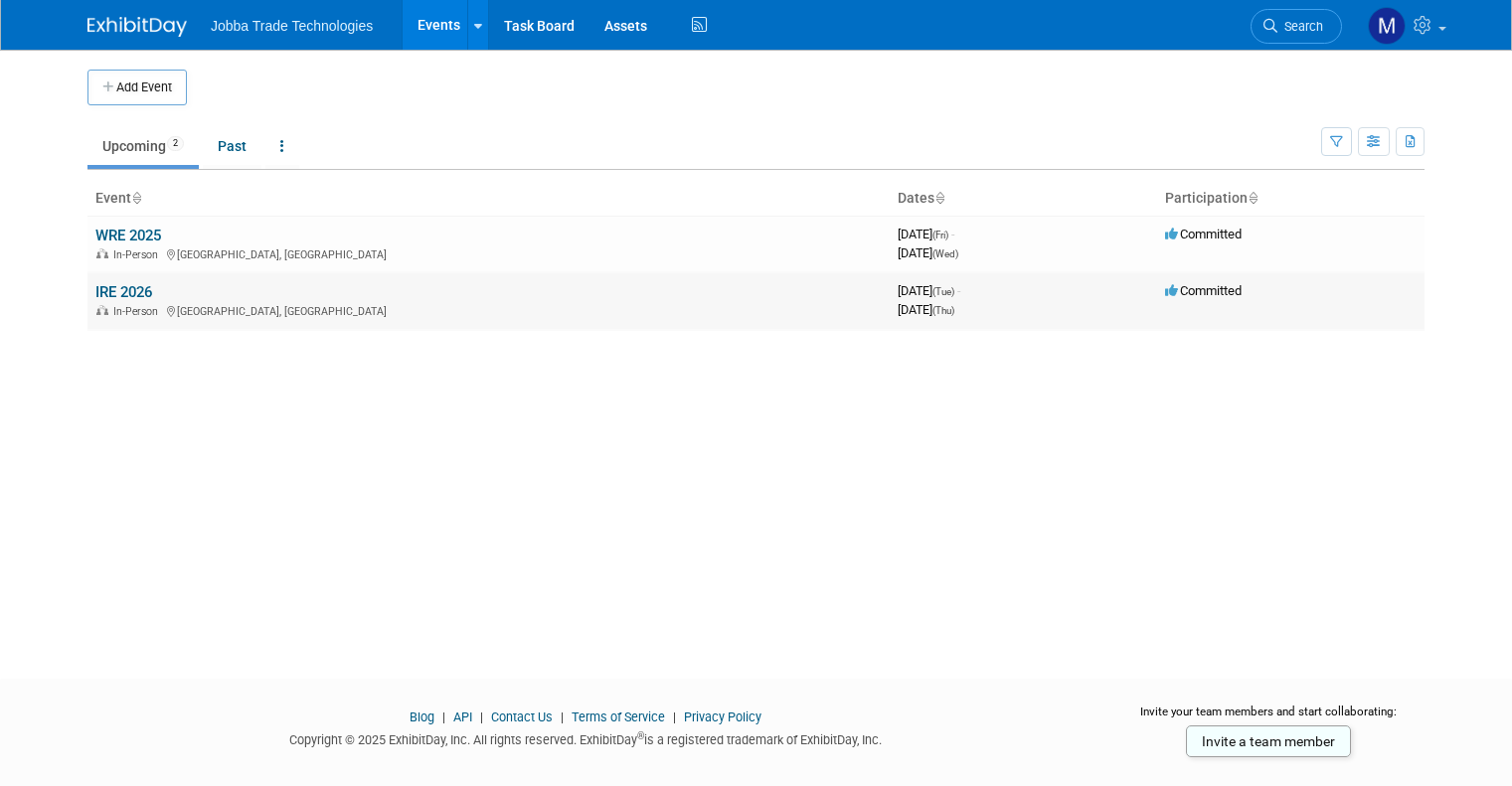 scroll, scrollTop: 0, scrollLeft: 0, axis: both 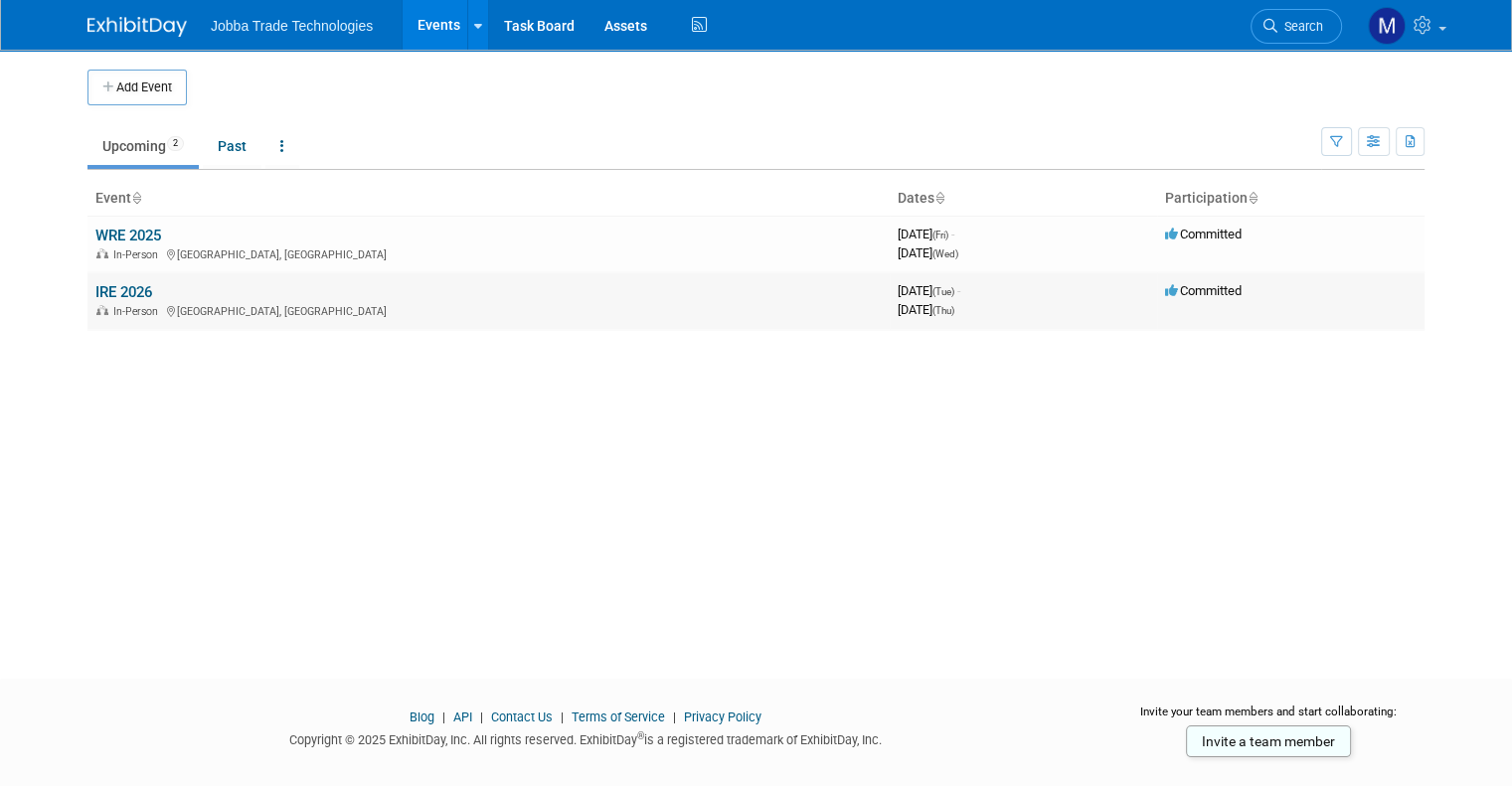 click on "IRE 2026" at bounding box center (123, 292) 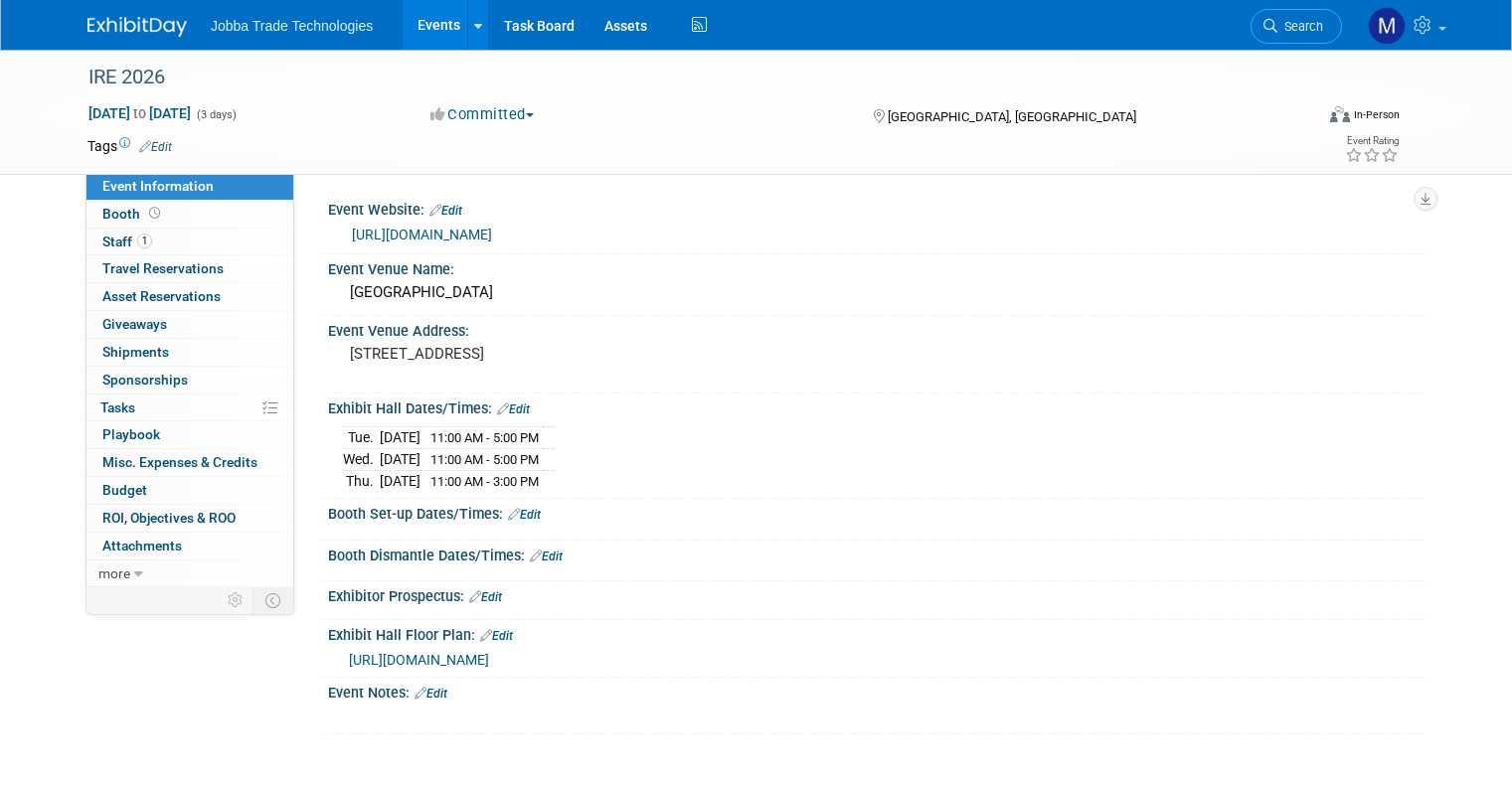 scroll, scrollTop: 0, scrollLeft: 0, axis: both 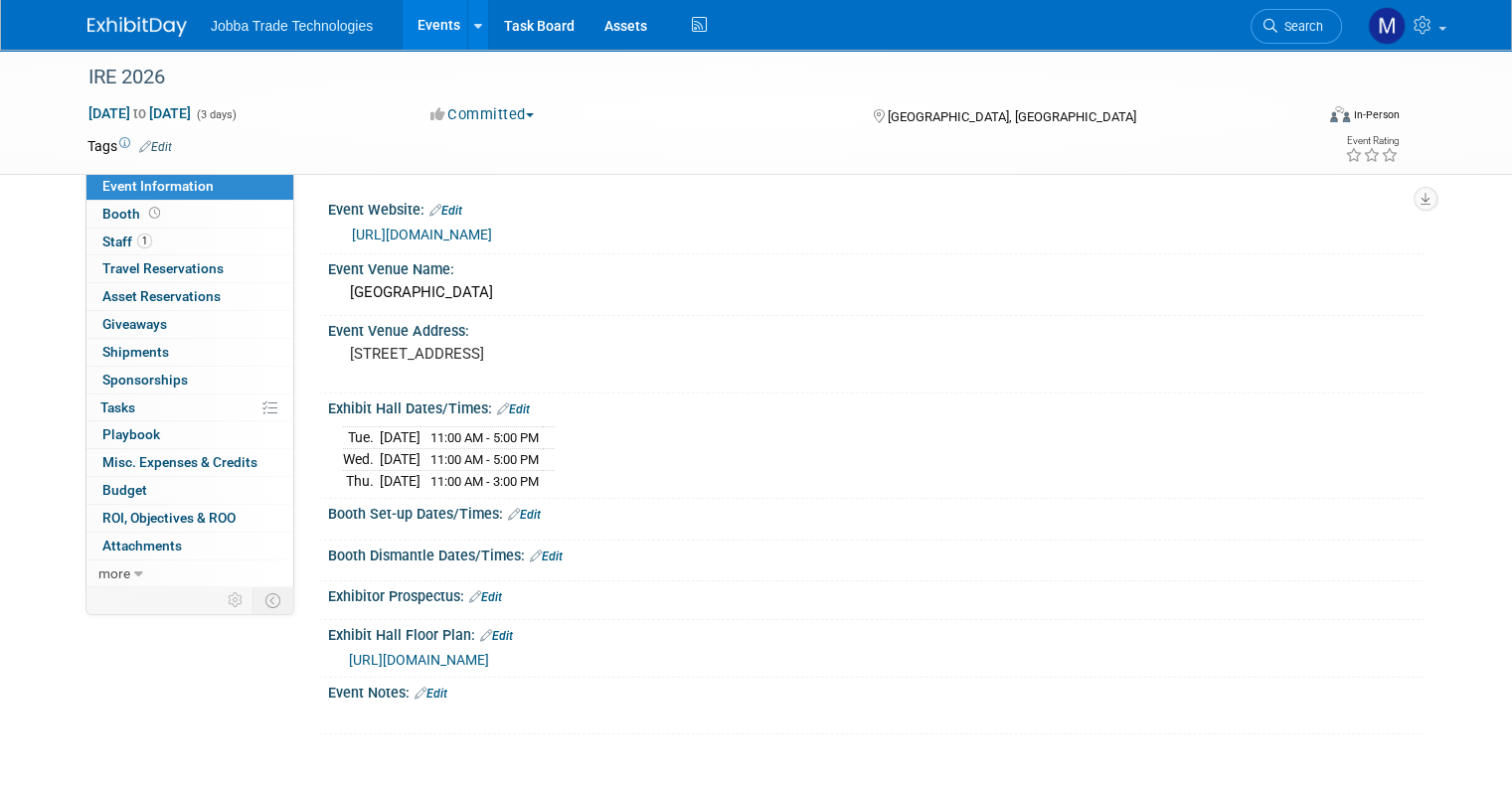 click on "https://www.theroofingexpo.com/en/home.html" at bounding box center [421, 235] 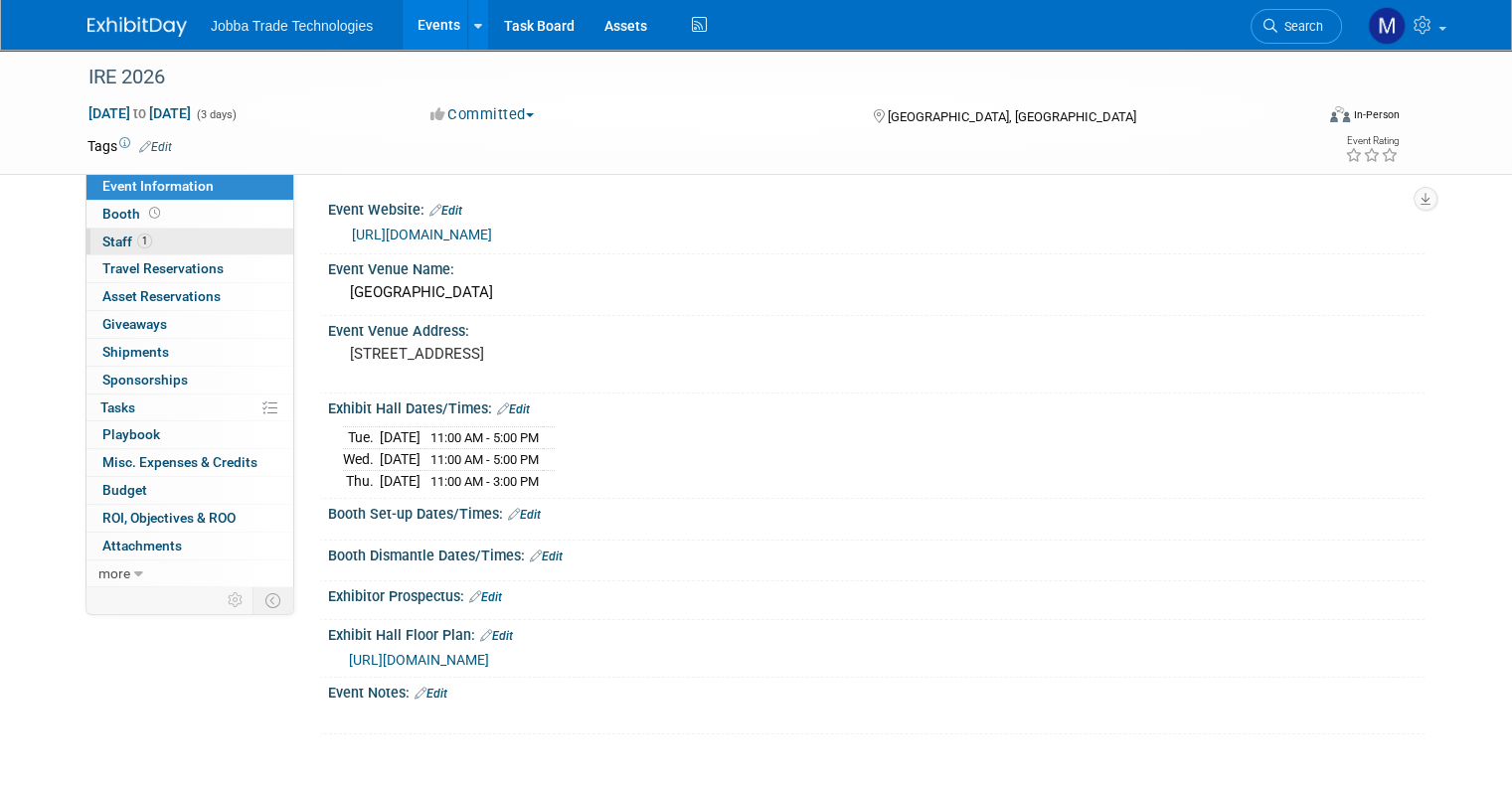 click on "1
Staff 1" at bounding box center (190, 241) 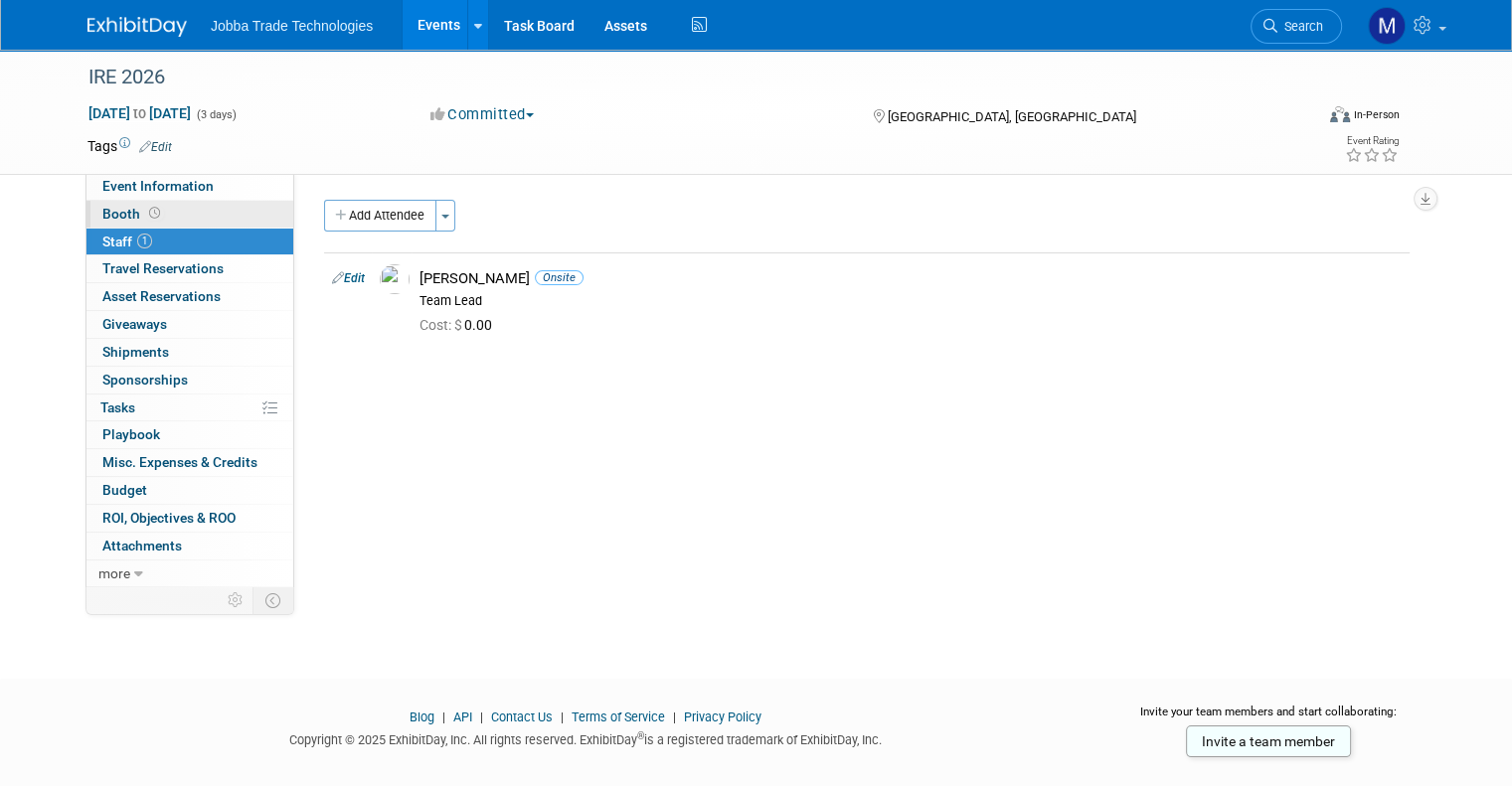 click on "Booth" at bounding box center [133, 214] 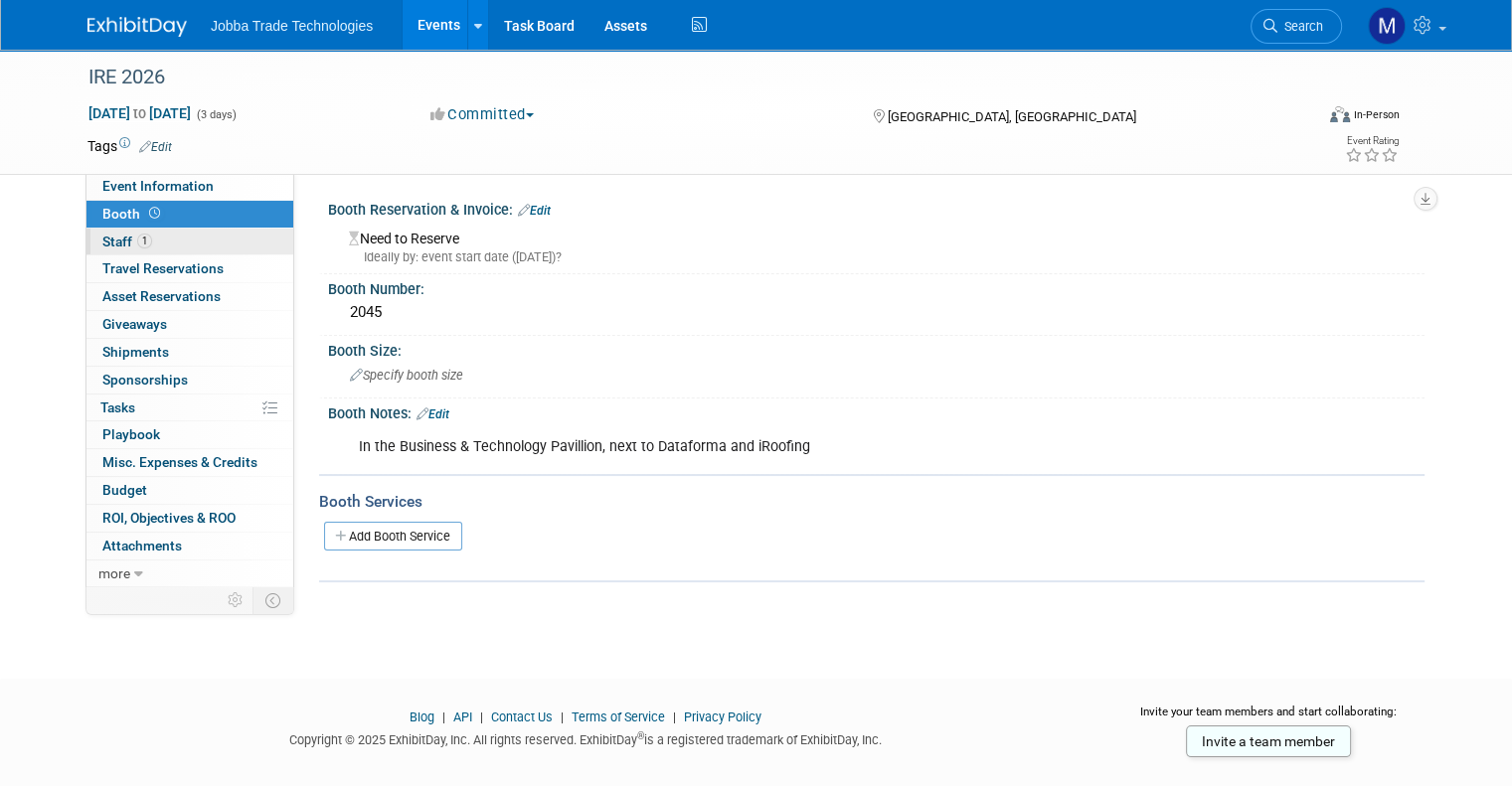 scroll, scrollTop: 0, scrollLeft: 0, axis: both 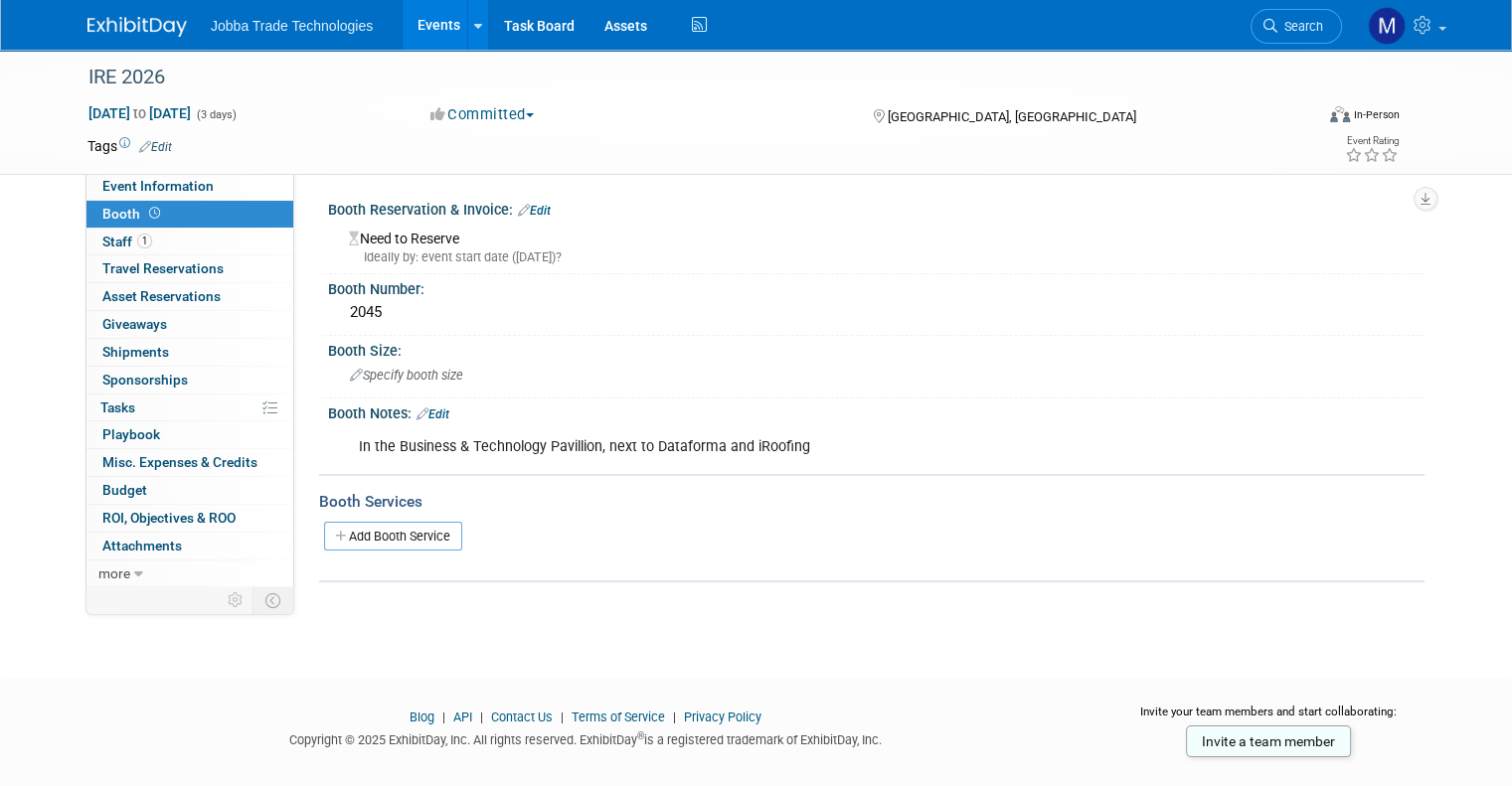 click at bounding box center (137, 27) 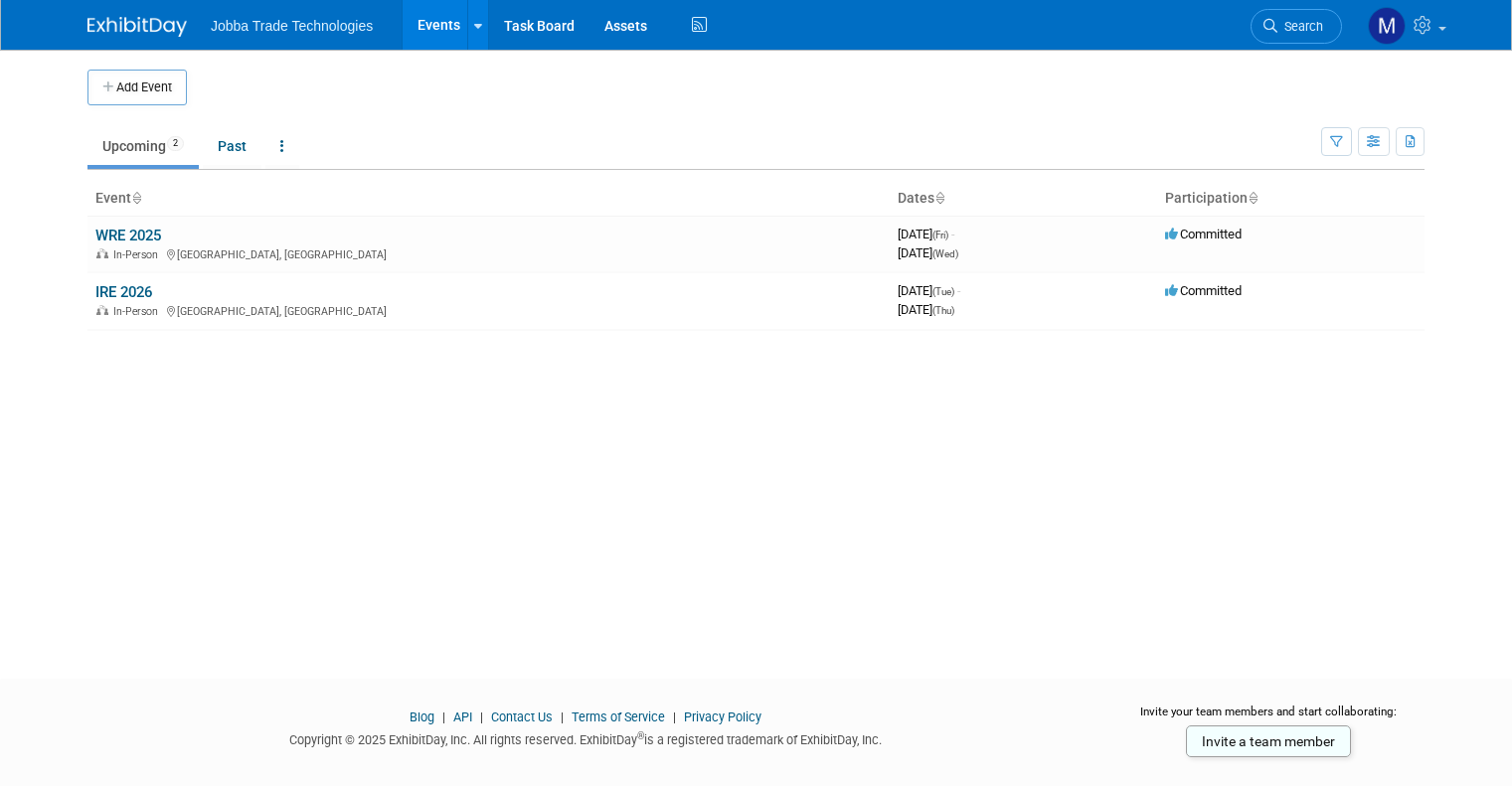 scroll, scrollTop: 0, scrollLeft: 0, axis: both 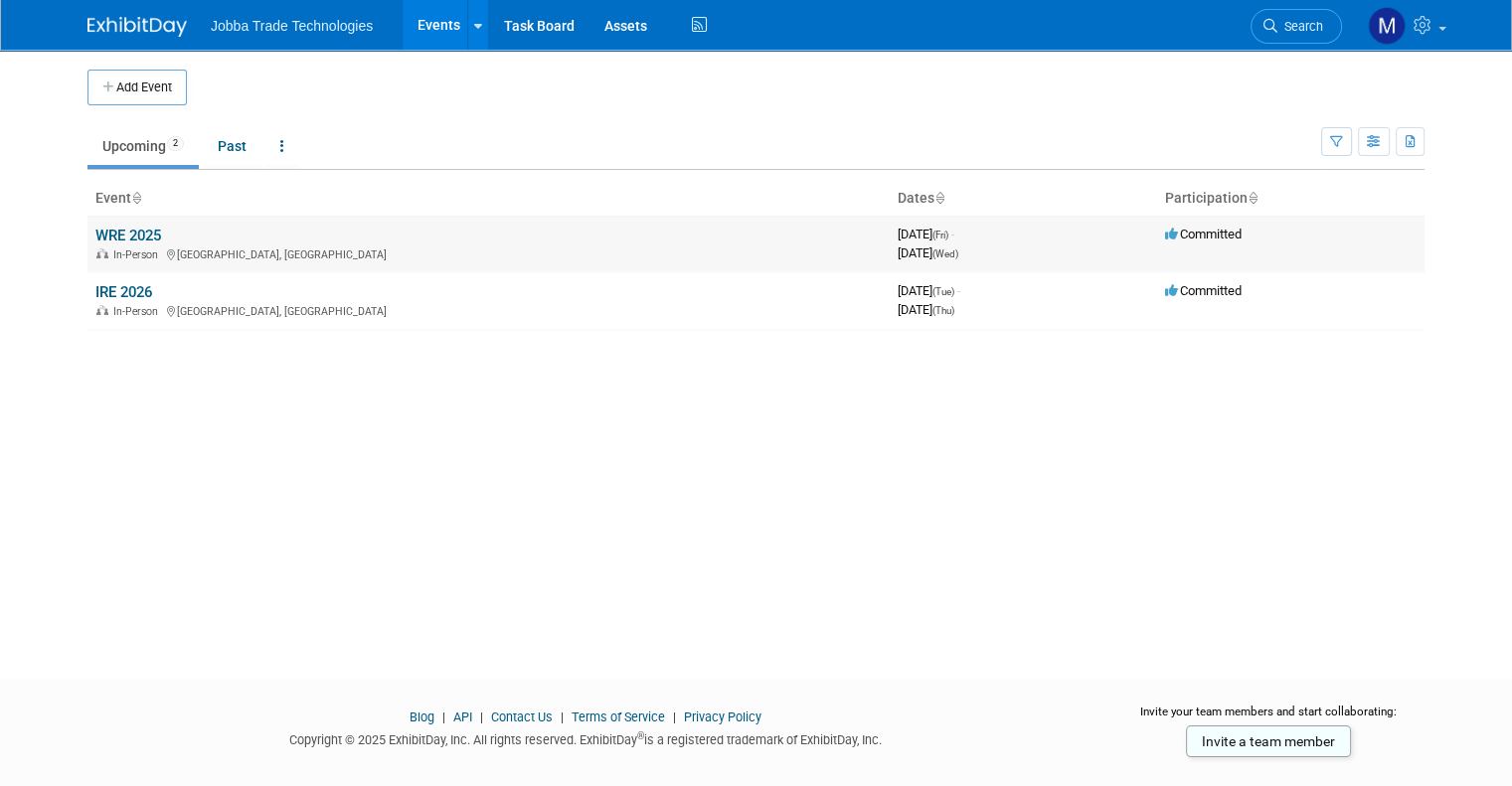 click on "WRE 2025" at bounding box center (128, 236) 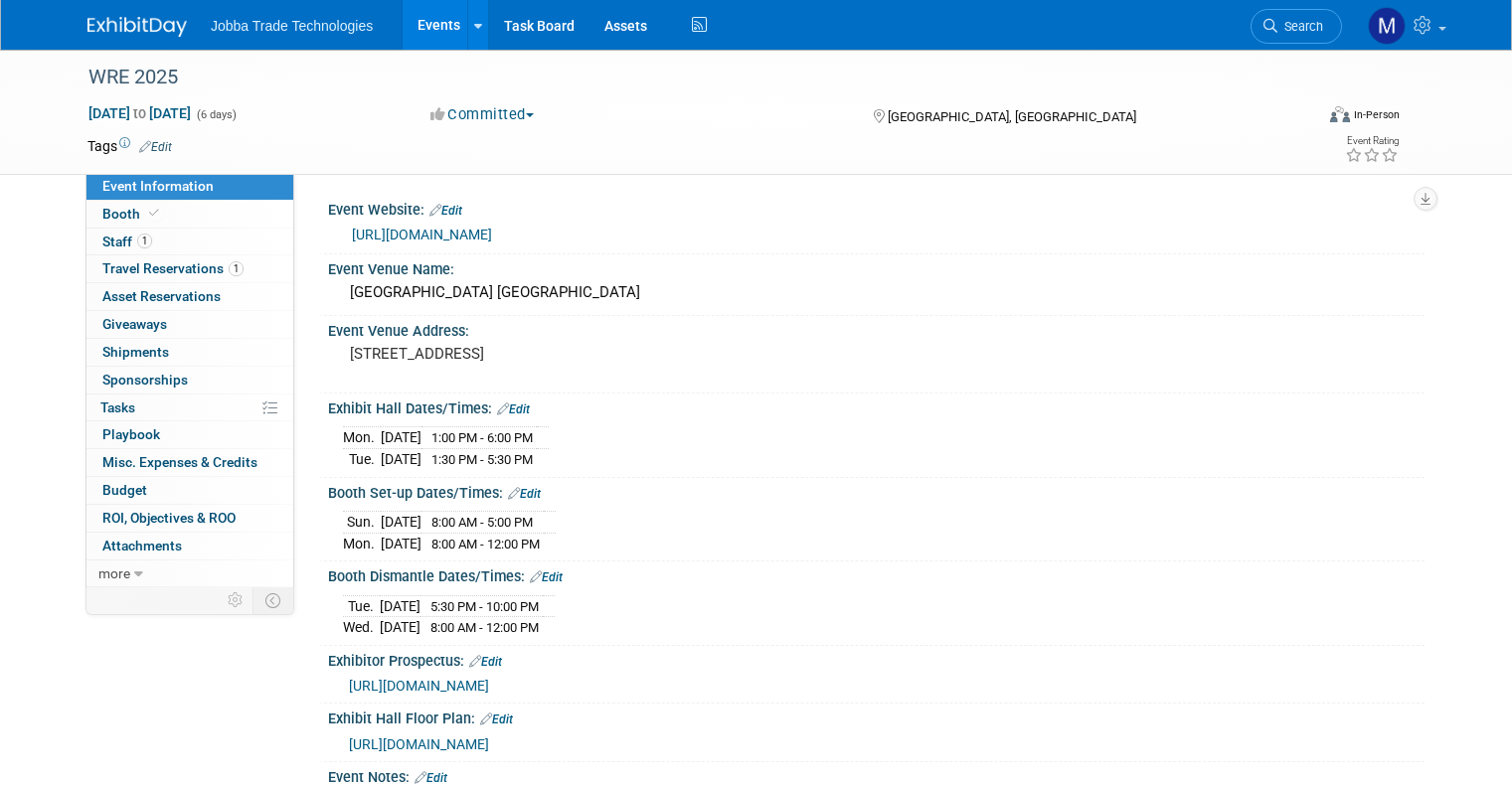 scroll, scrollTop: 0, scrollLeft: 0, axis: both 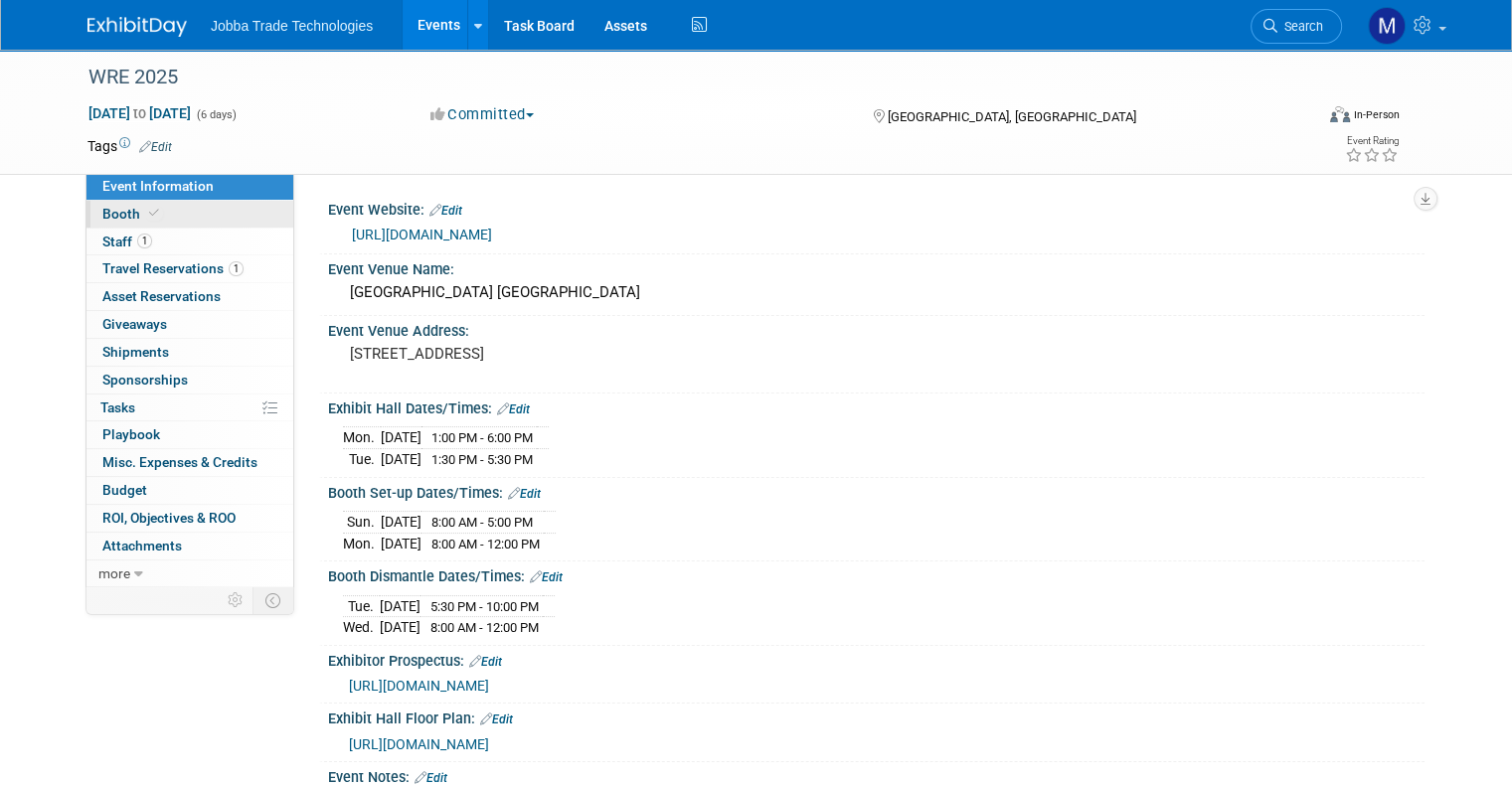 click at bounding box center [154, 213] 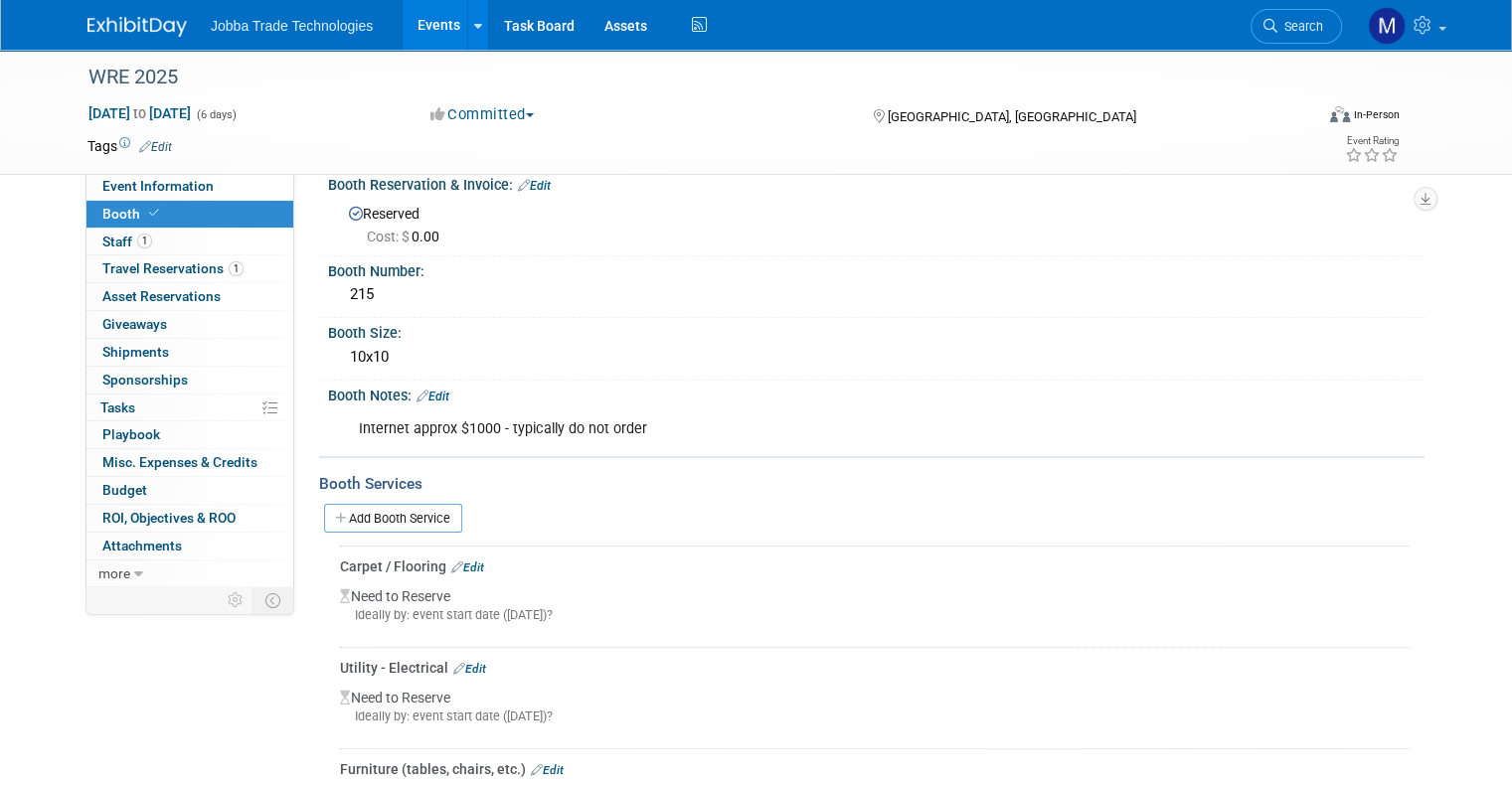 scroll, scrollTop: 0, scrollLeft: 0, axis: both 